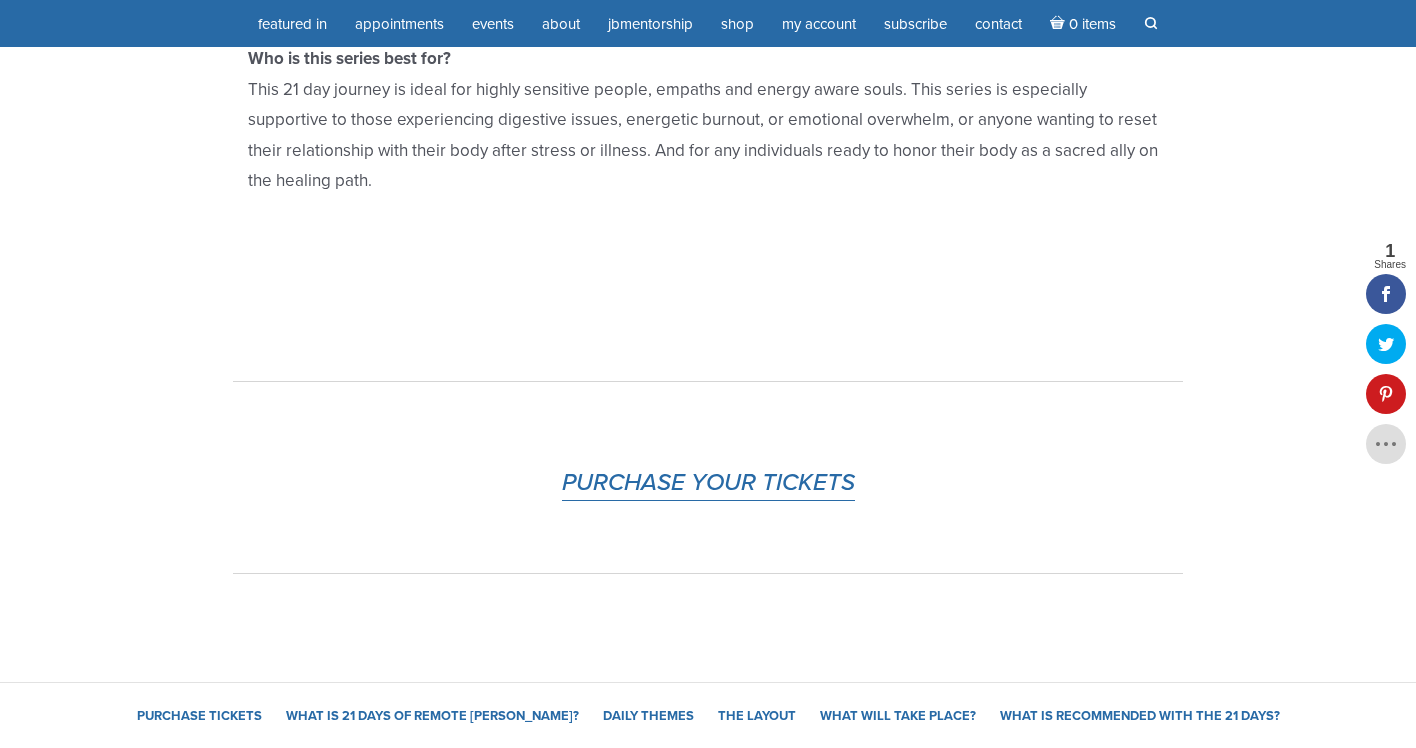 scroll, scrollTop: 782, scrollLeft: 0, axis: vertical 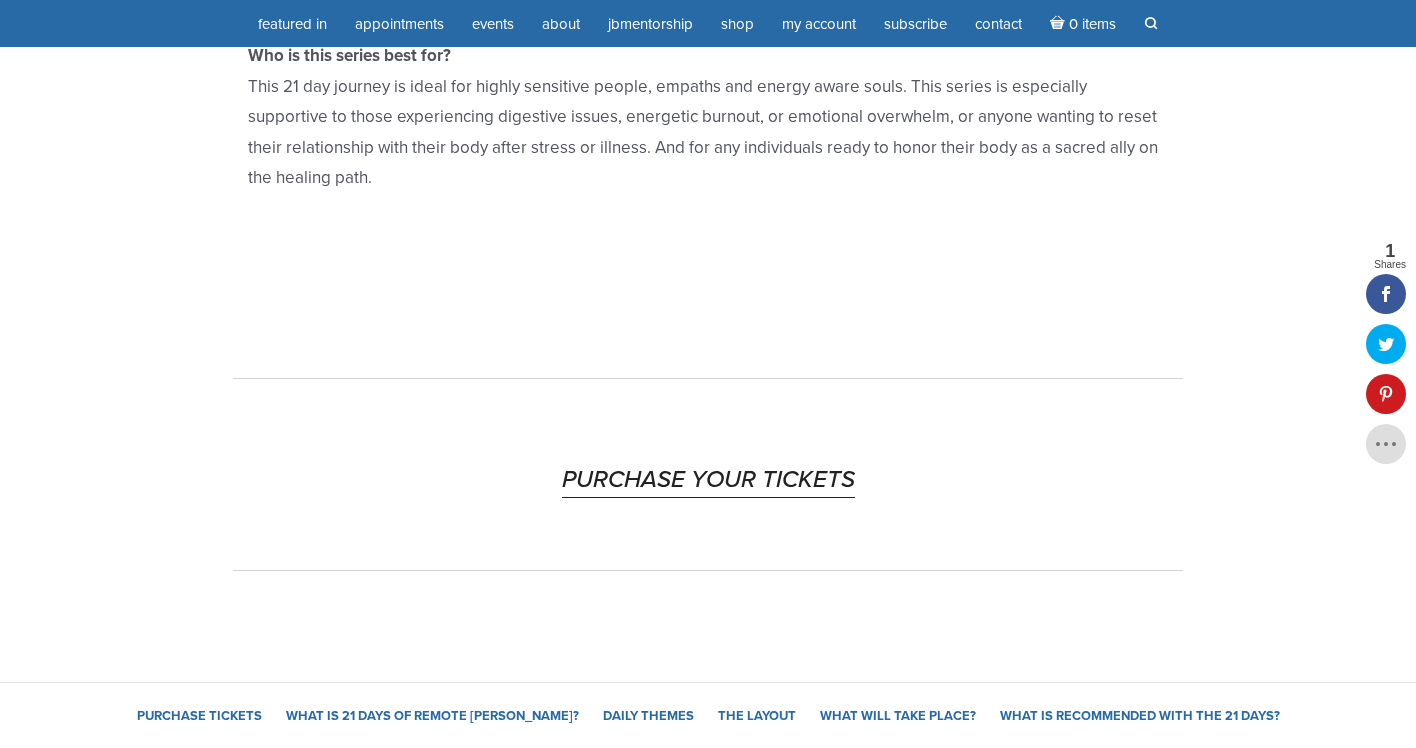 click on "PURCHASE YOUR TICKETS" at bounding box center [708, 479] 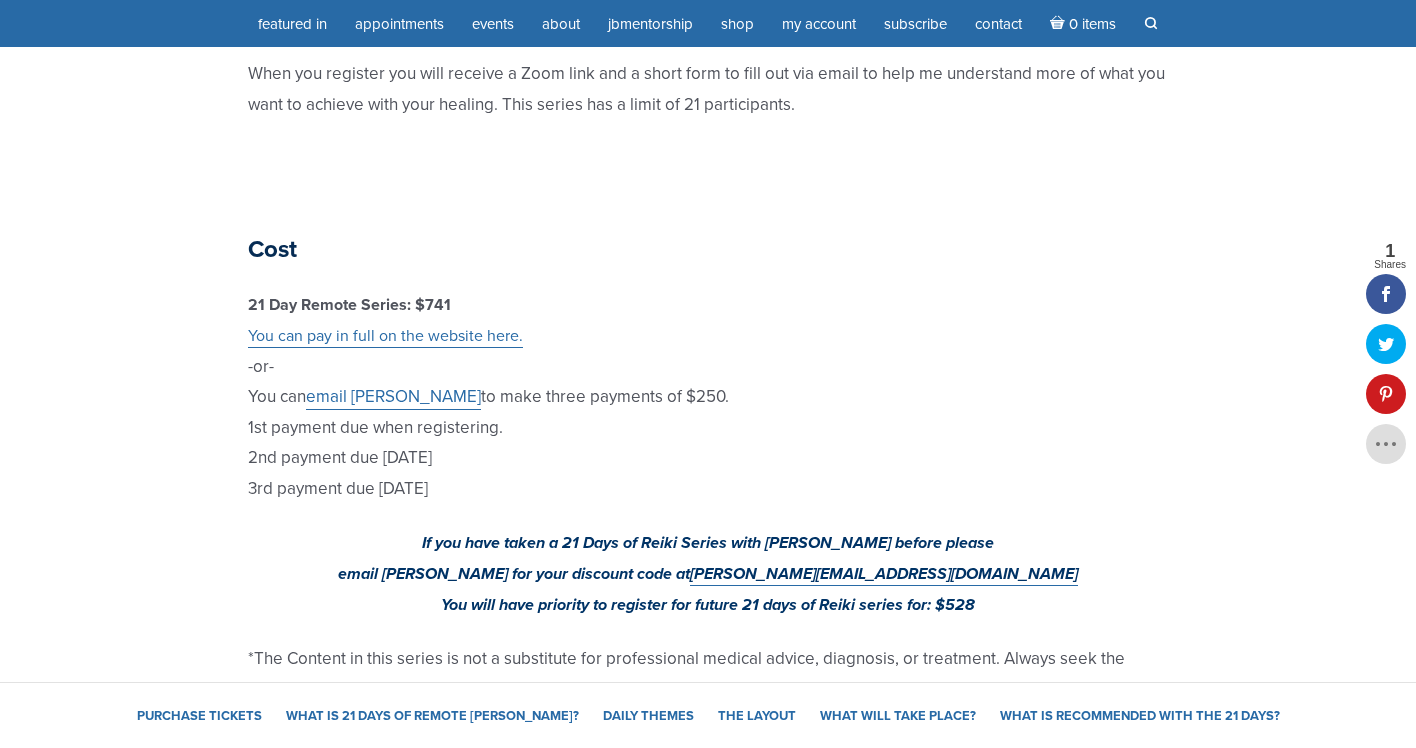 scroll, scrollTop: 5921, scrollLeft: 0, axis: vertical 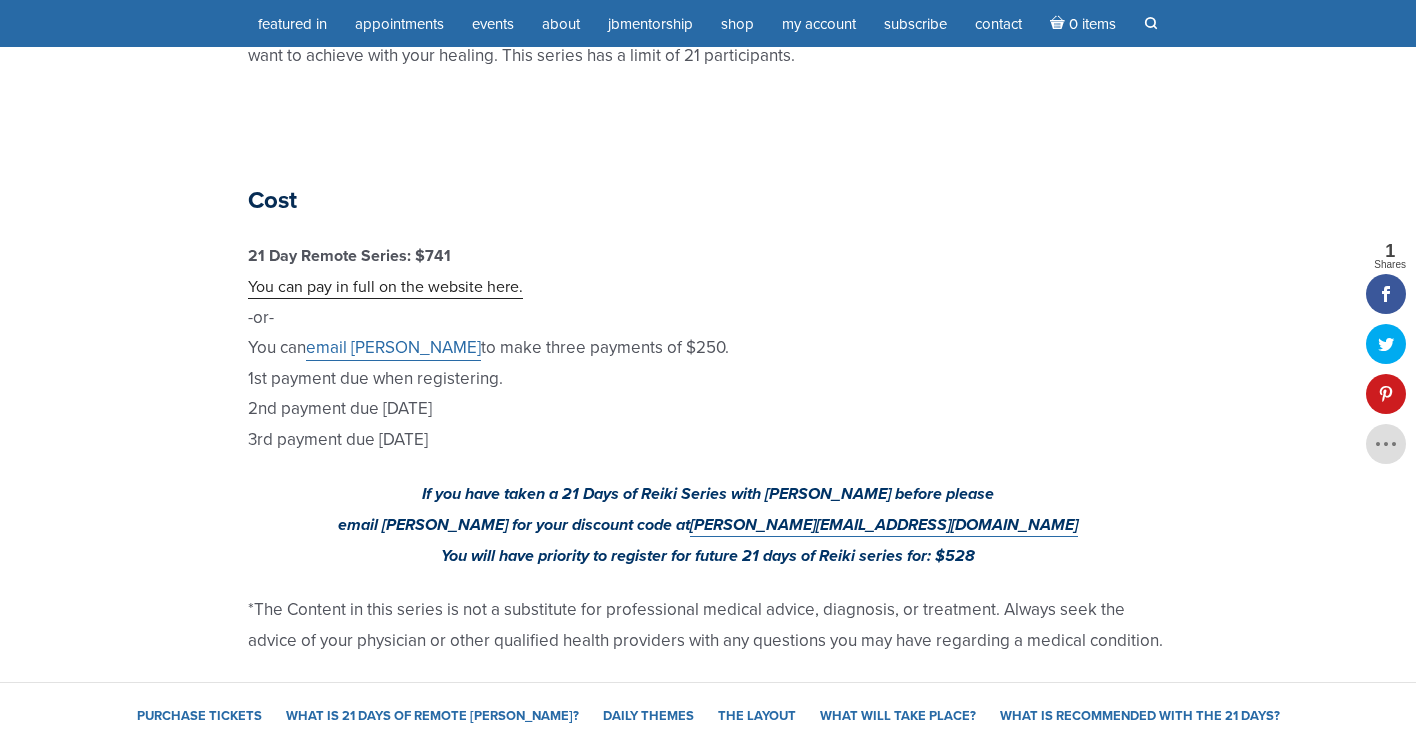 click on "You can pay in full on the website here." at bounding box center [385, 287] 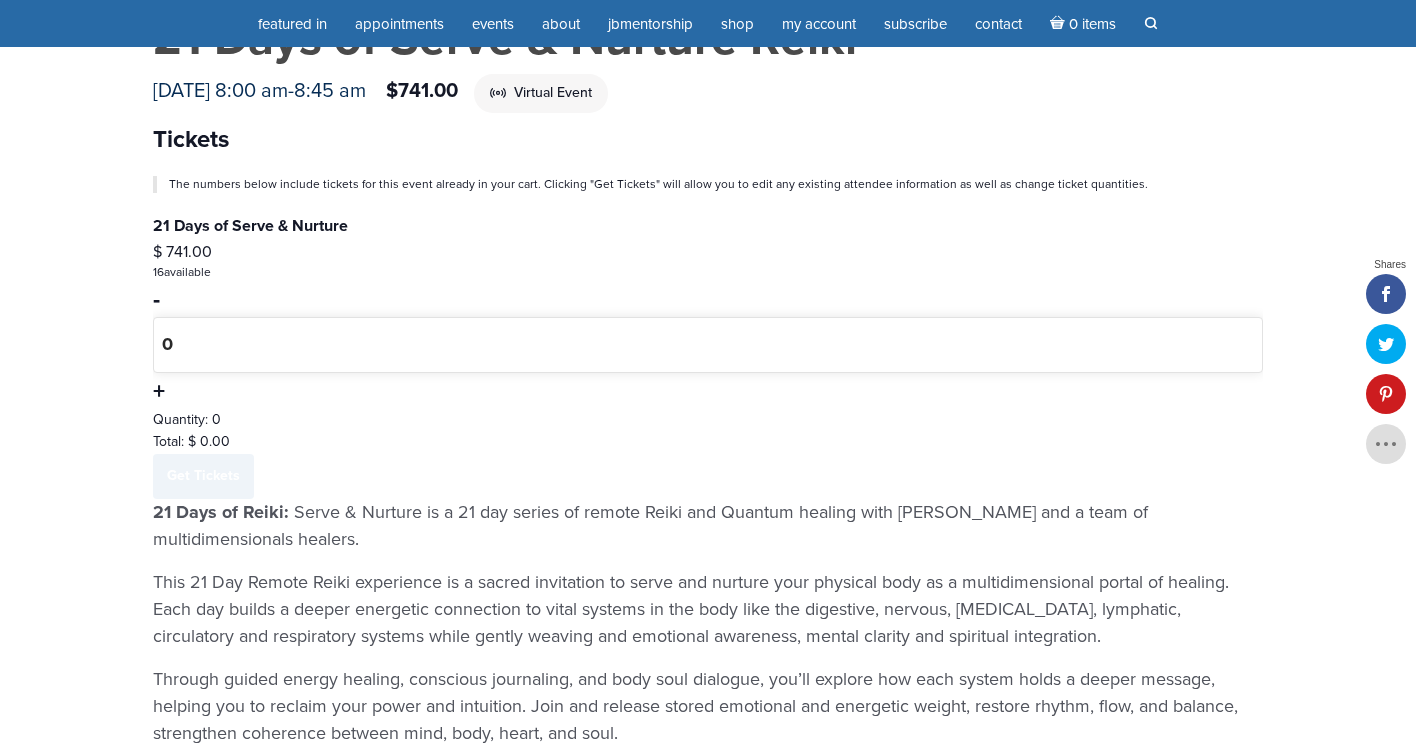 scroll, scrollTop: 304, scrollLeft: 0, axis: vertical 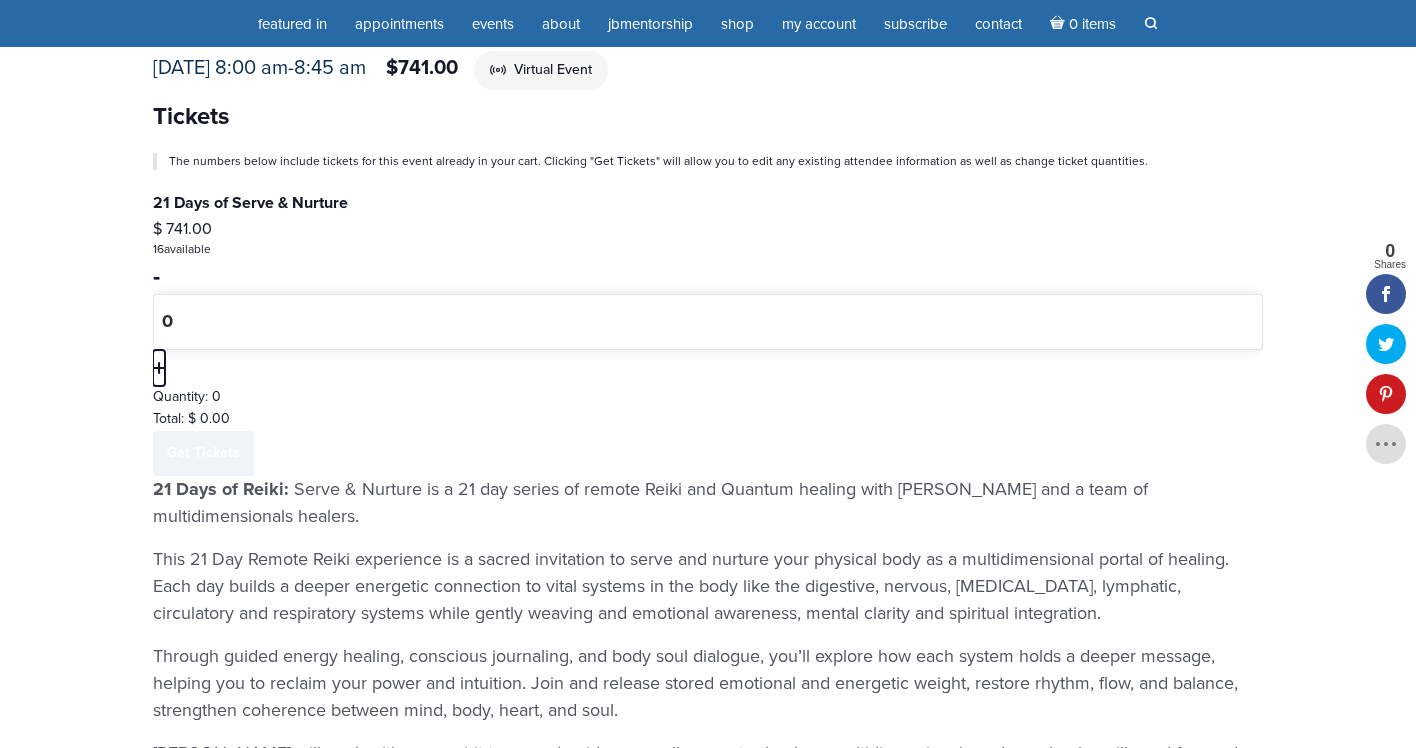 click on "Increase ticket quantity for 21 Days of Serve & Nurture
+" at bounding box center [159, 368] 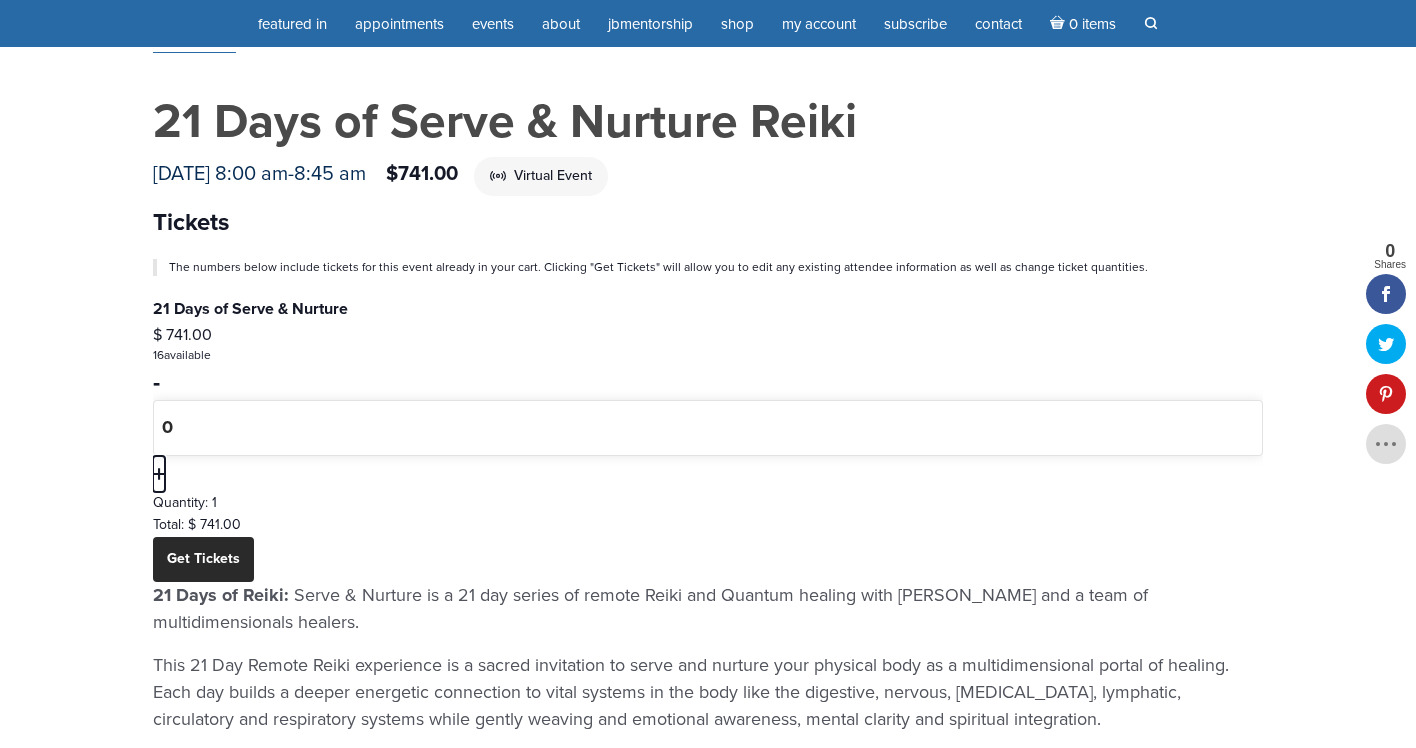 scroll, scrollTop: 195, scrollLeft: 0, axis: vertical 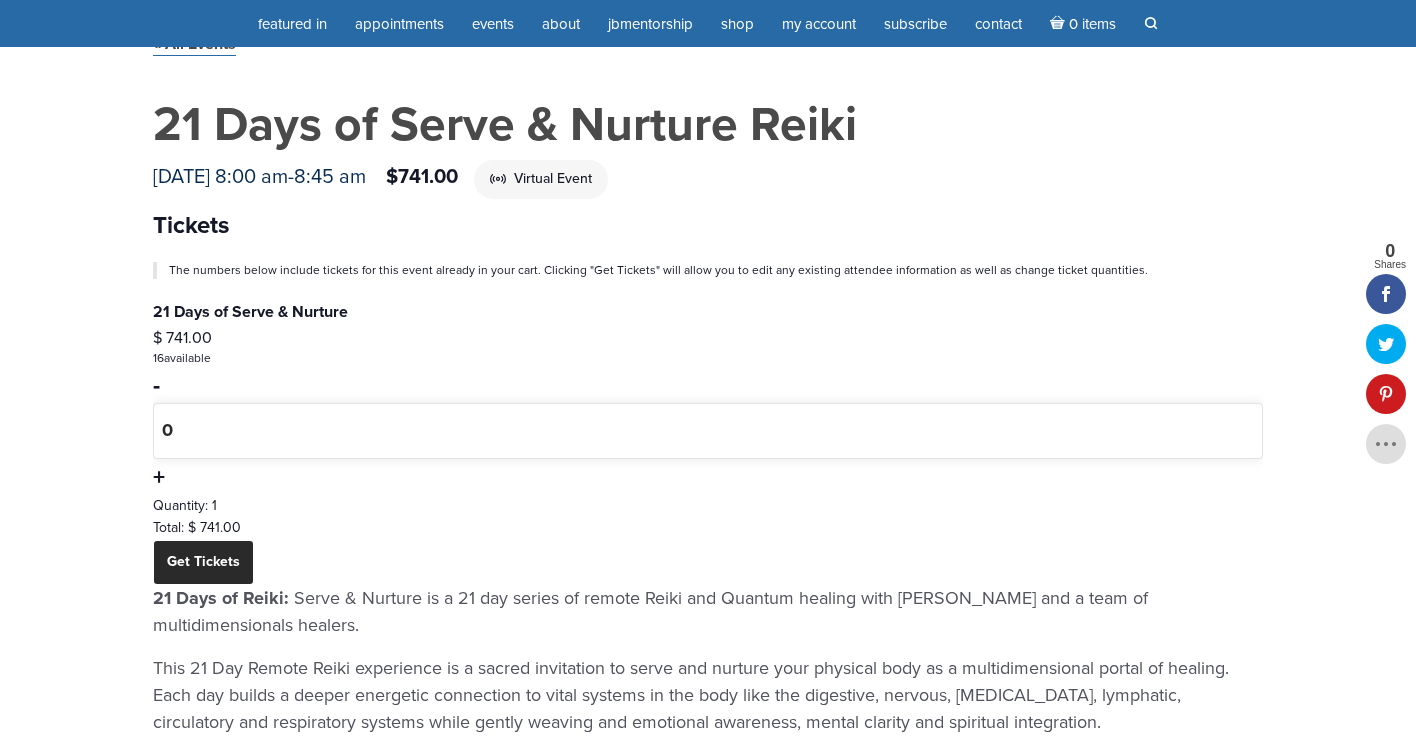 click on "Get Tickets" at bounding box center (203, 562) 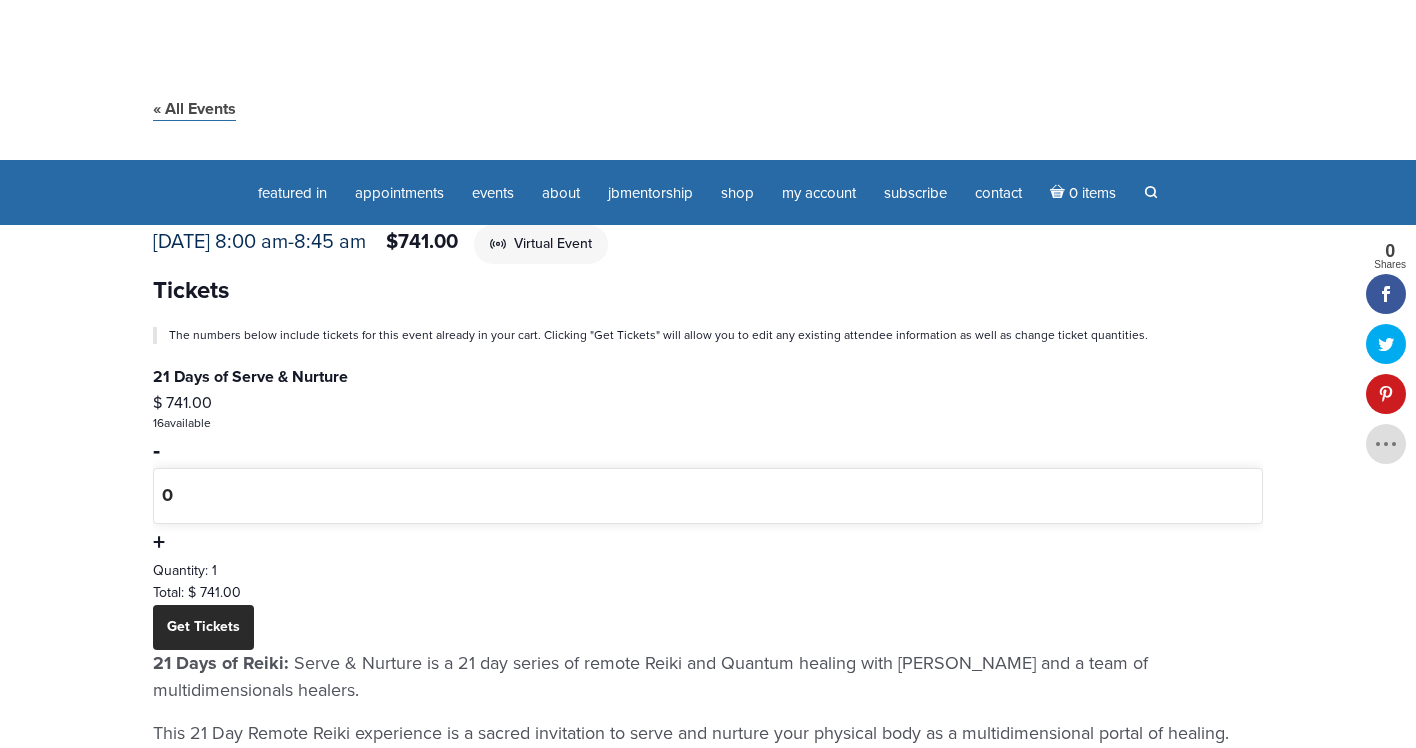scroll, scrollTop: 0, scrollLeft: 0, axis: both 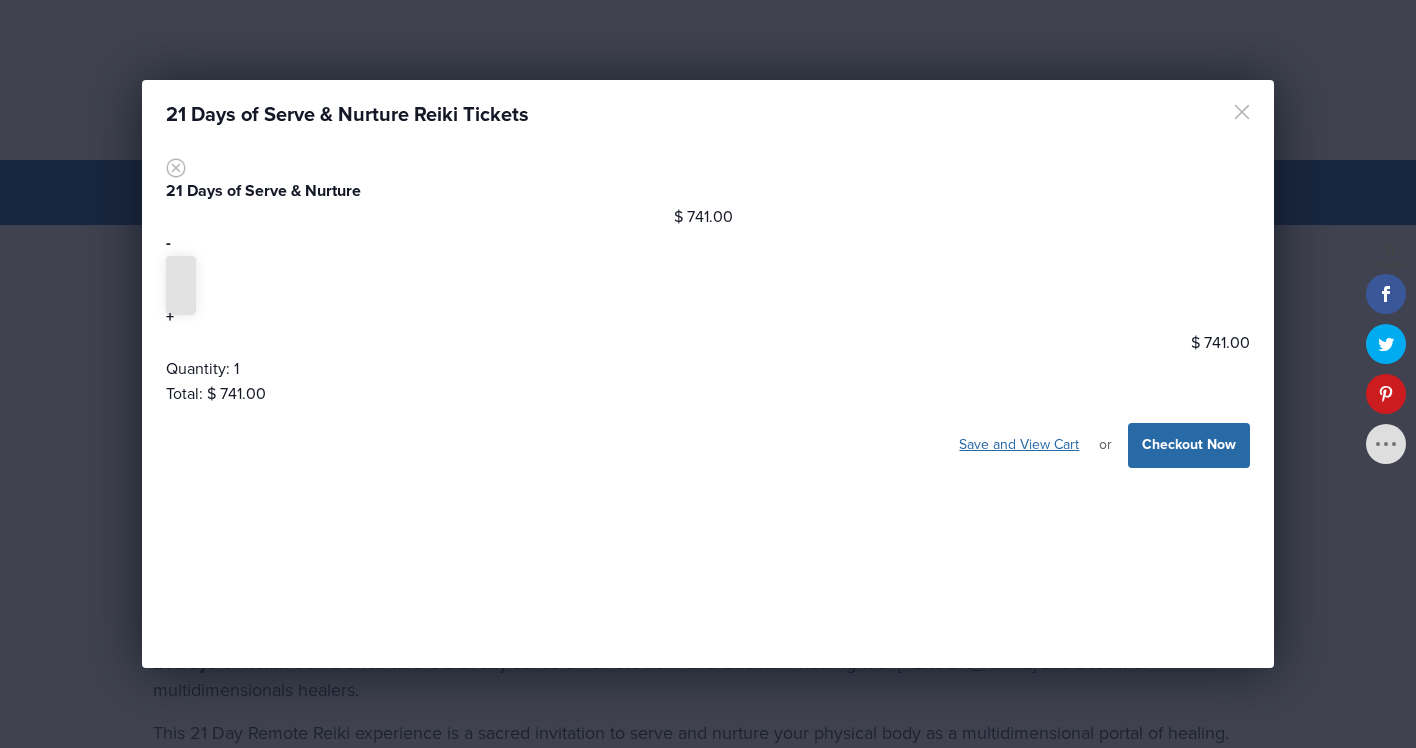click on "1" at bounding box center [181, 285] 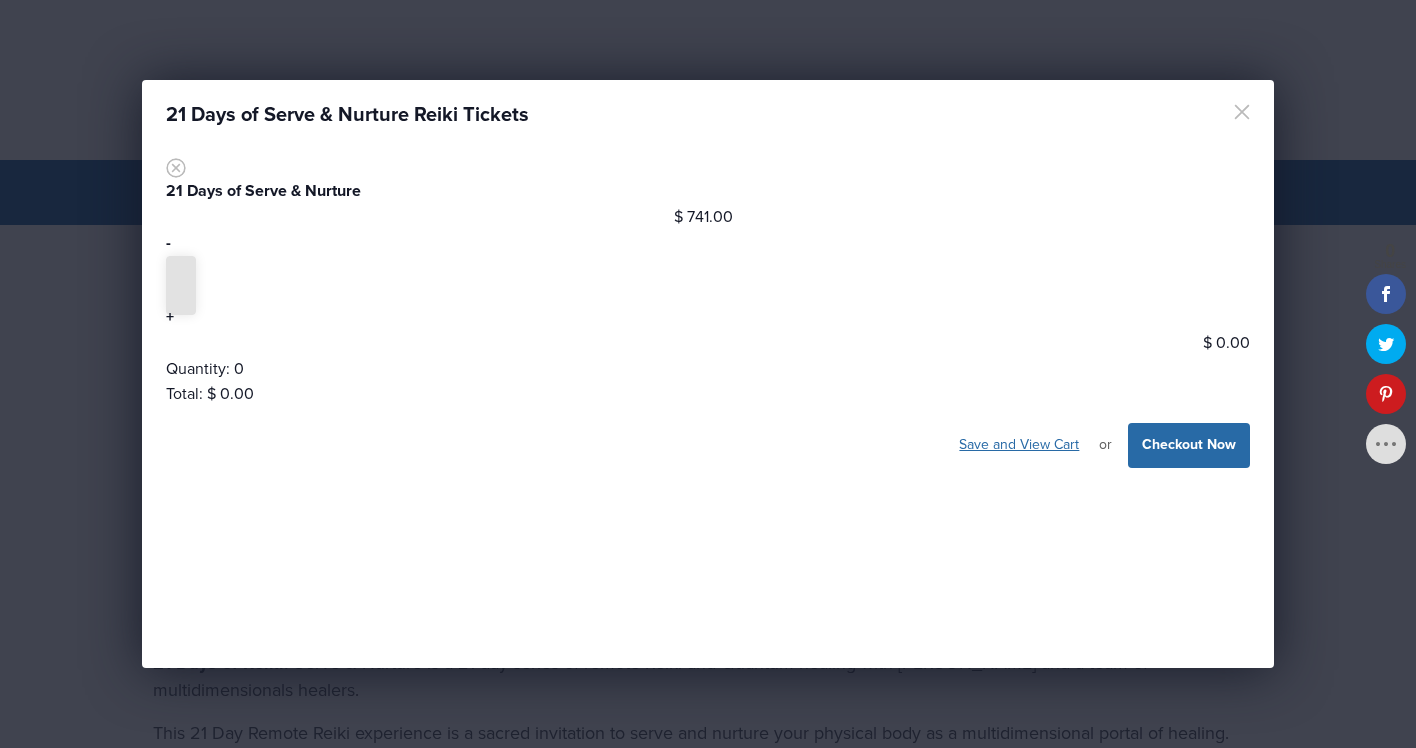 type on "1" 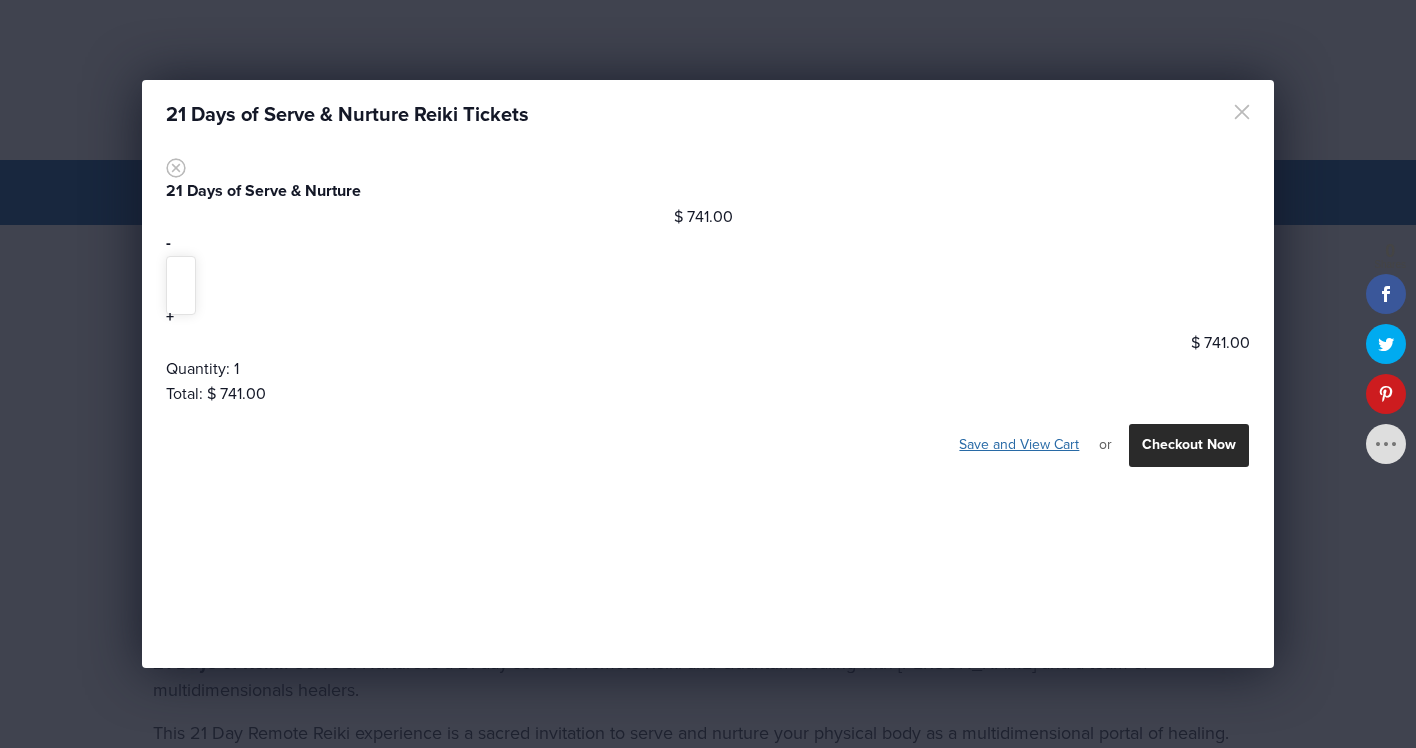 scroll, scrollTop: 0, scrollLeft: 0, axis: both 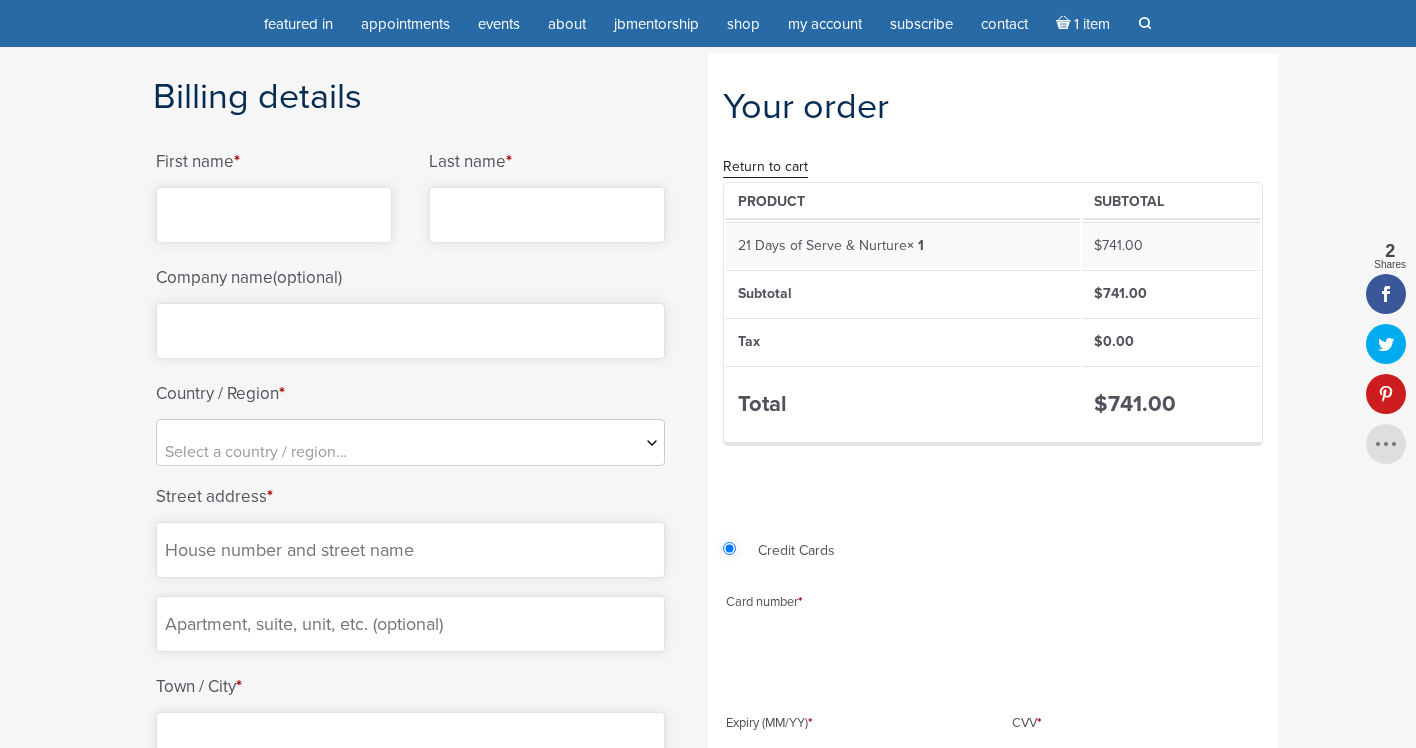 click on "Return to cart" at bounding box center [765, 167] 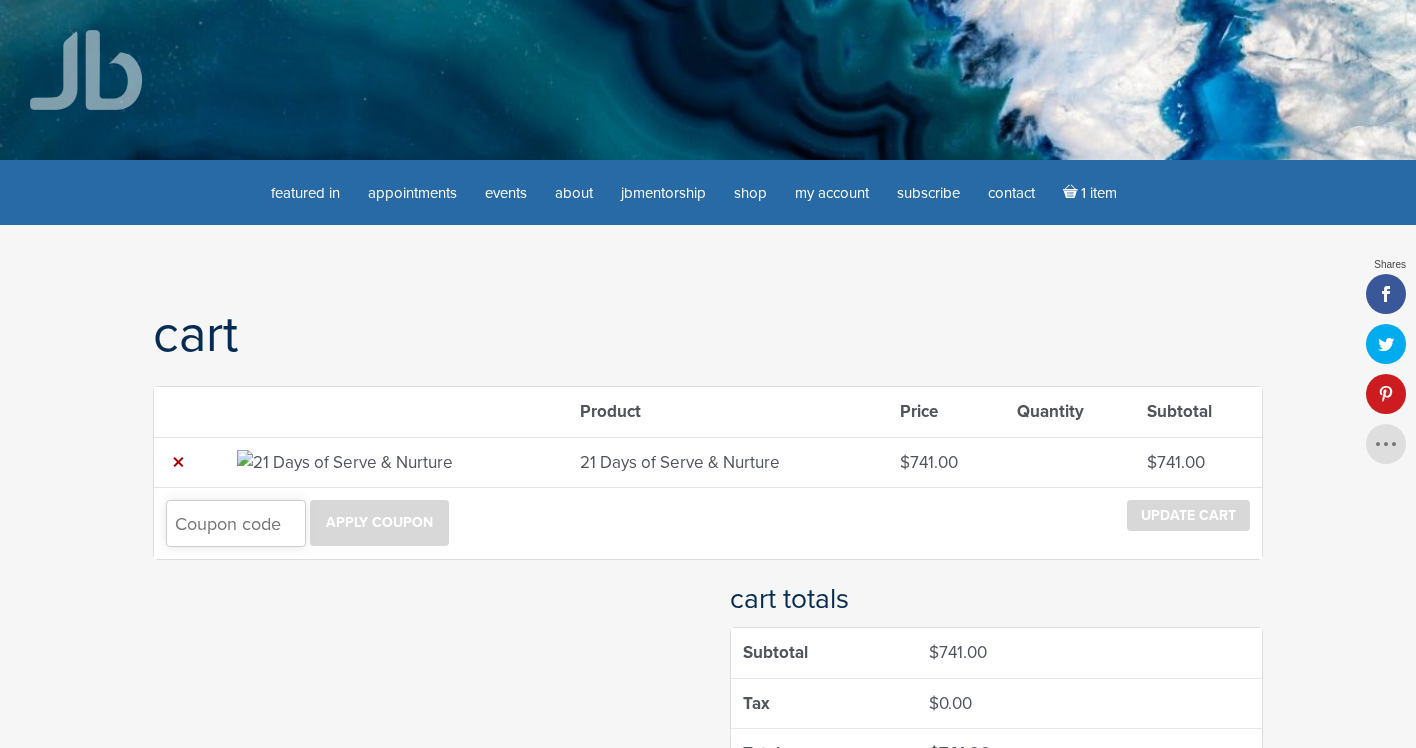 scroll, scrollTop: 0, scrollLeft: 0, axis: both 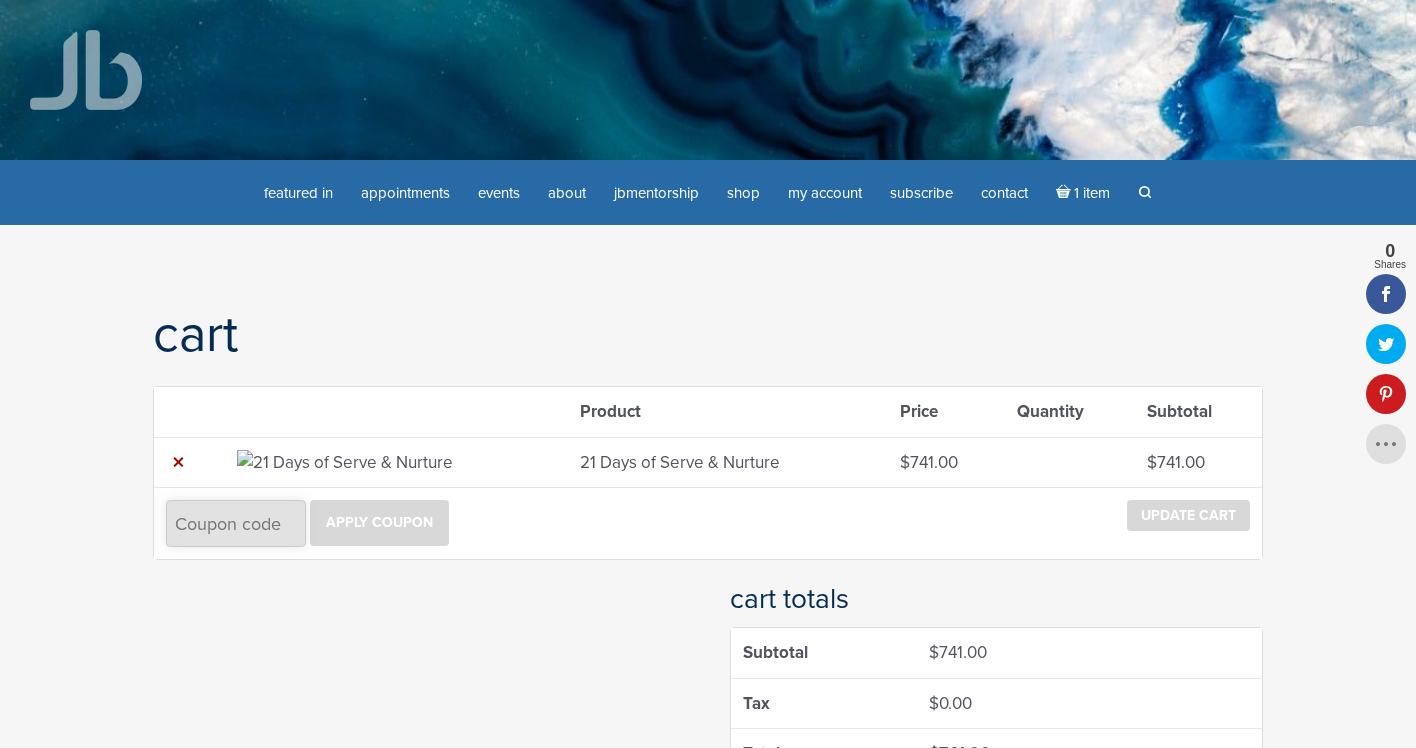 click on "Coupon:" at bounding box center (236, 523) 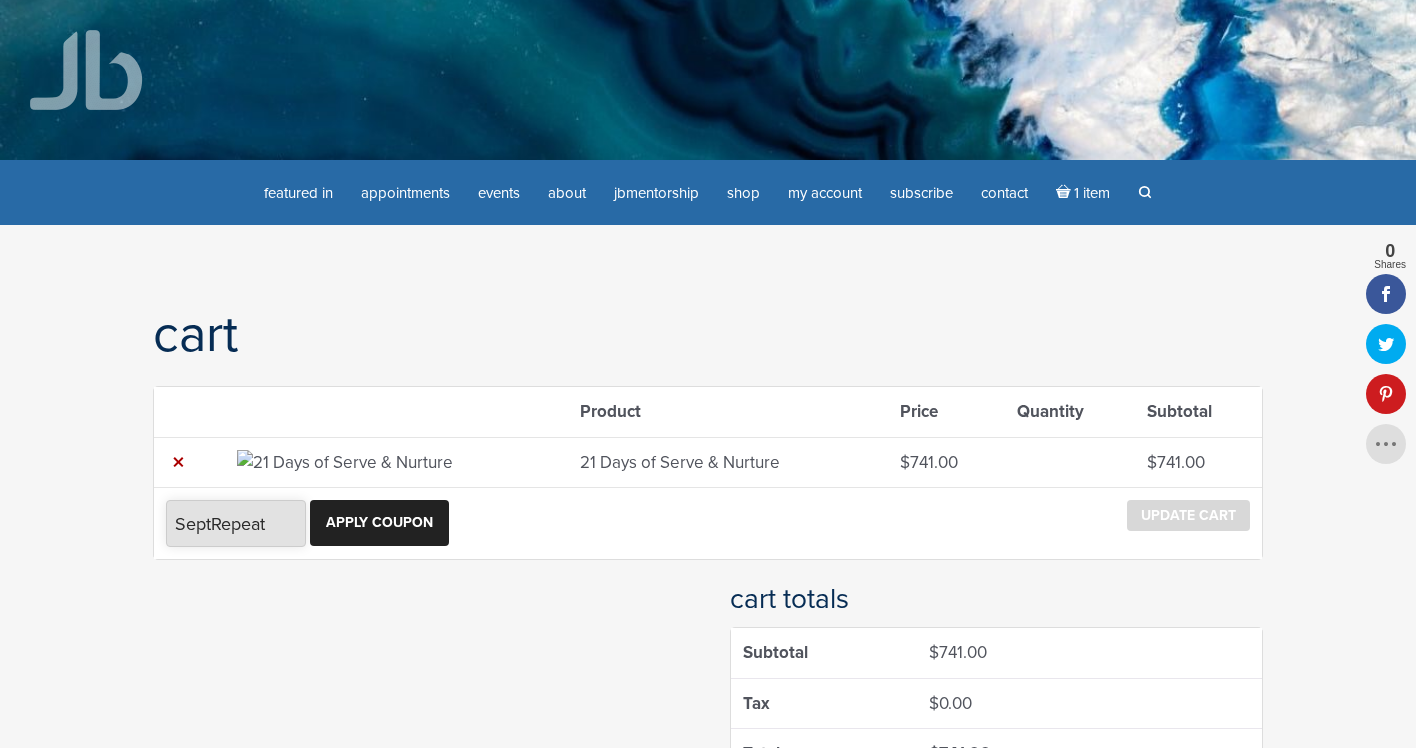 type on "SeptRepeat" 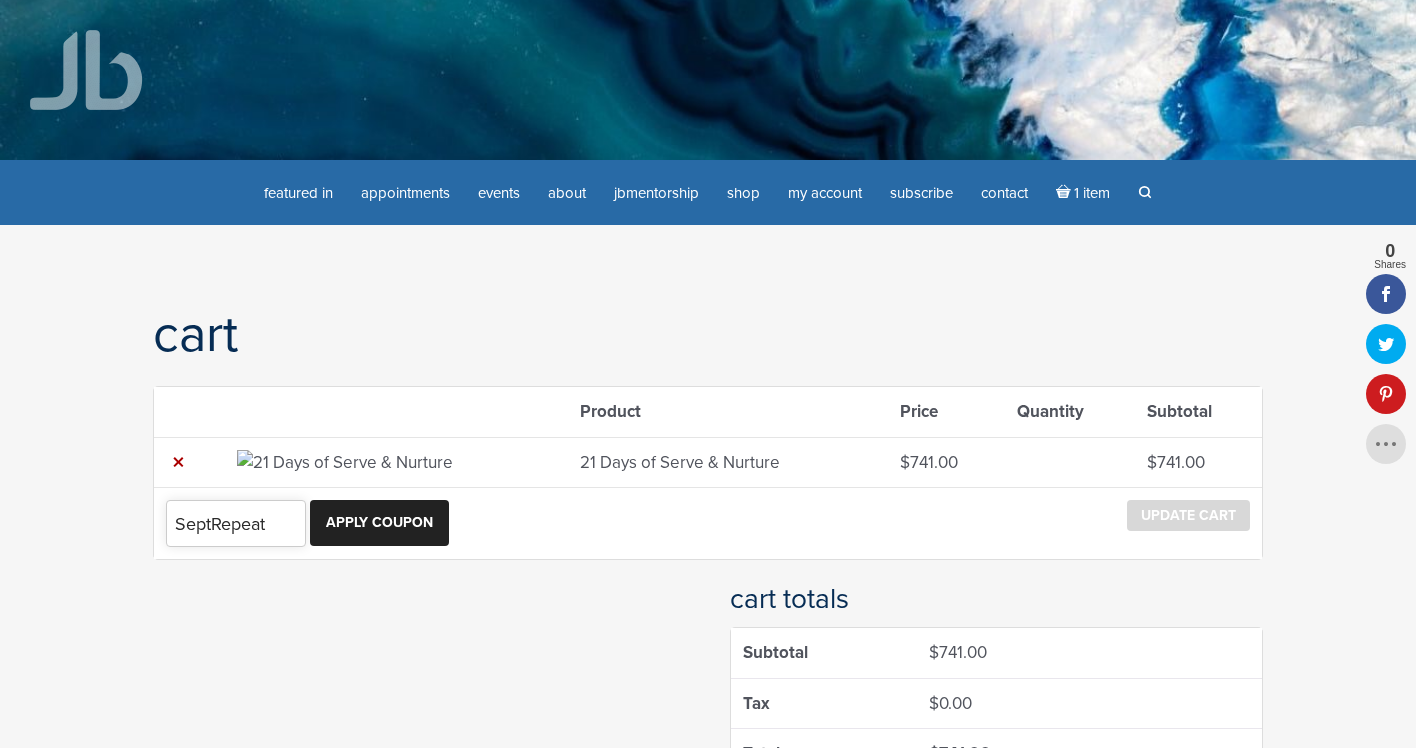 click on "Apply coupon" at bounding box center [379, 523] 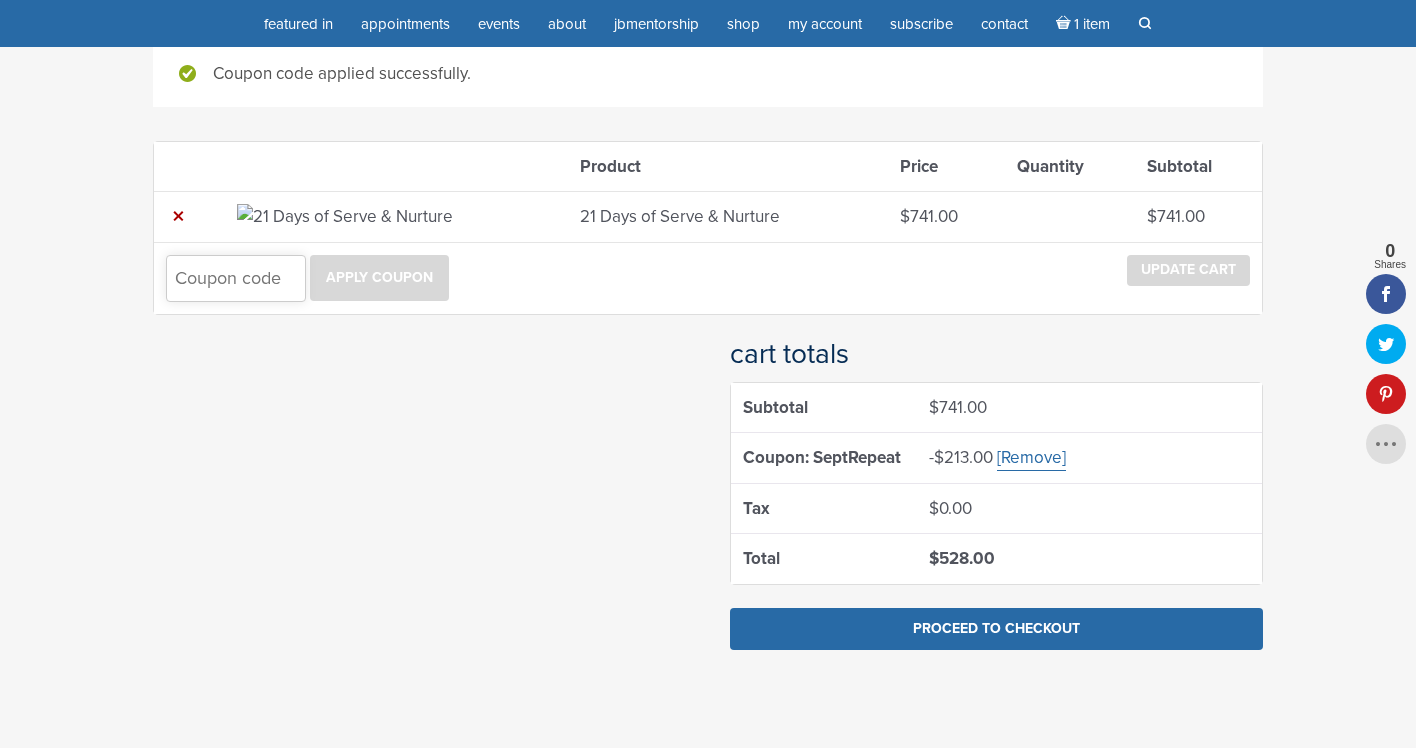 scroll, scrollTop: 286, scrollLeft: 0, axis: vertical 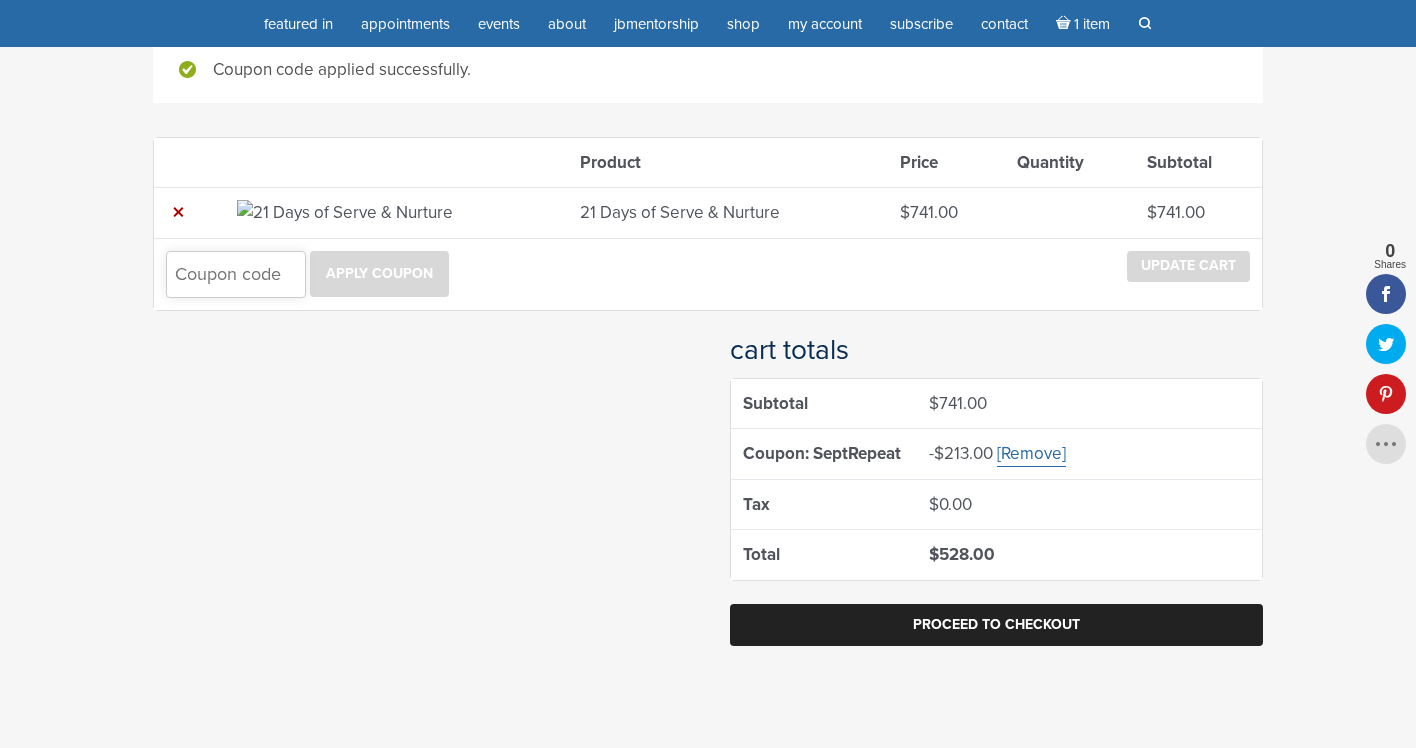 click on "Proceed to checkout" at bounding box center [996, 625] 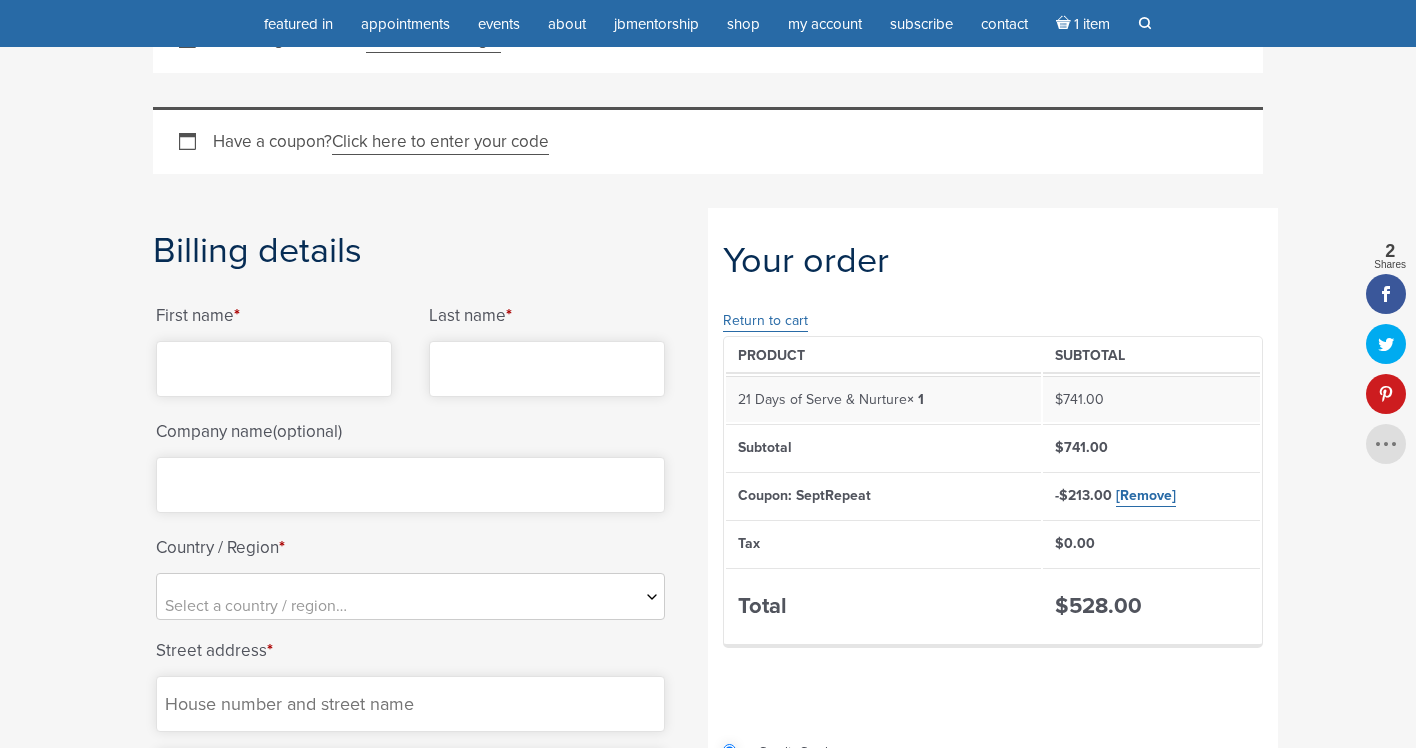 scroll, scrollTop: 361, scrollLeft: 0, axis: vertical 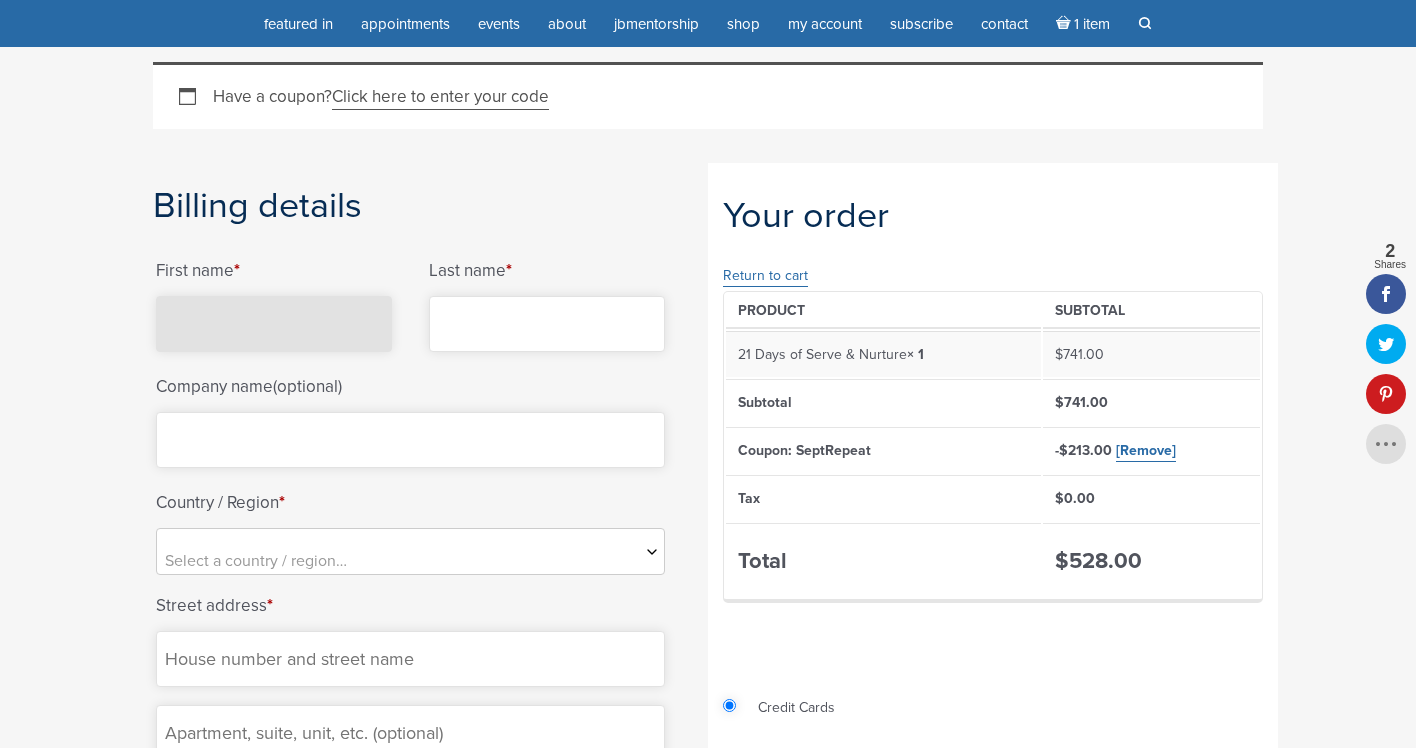 click on "First name  *" at bounding box center [274, 324] 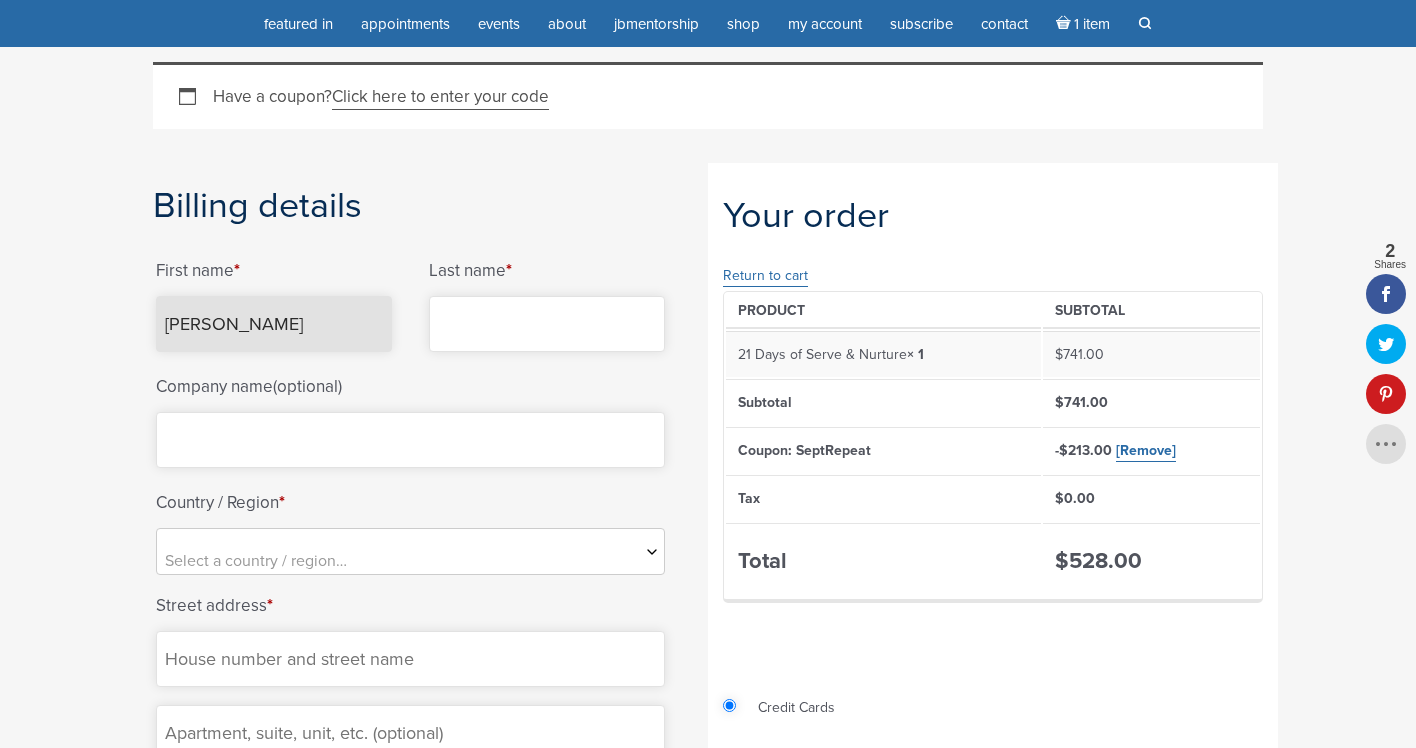 type on "Baker Masand" 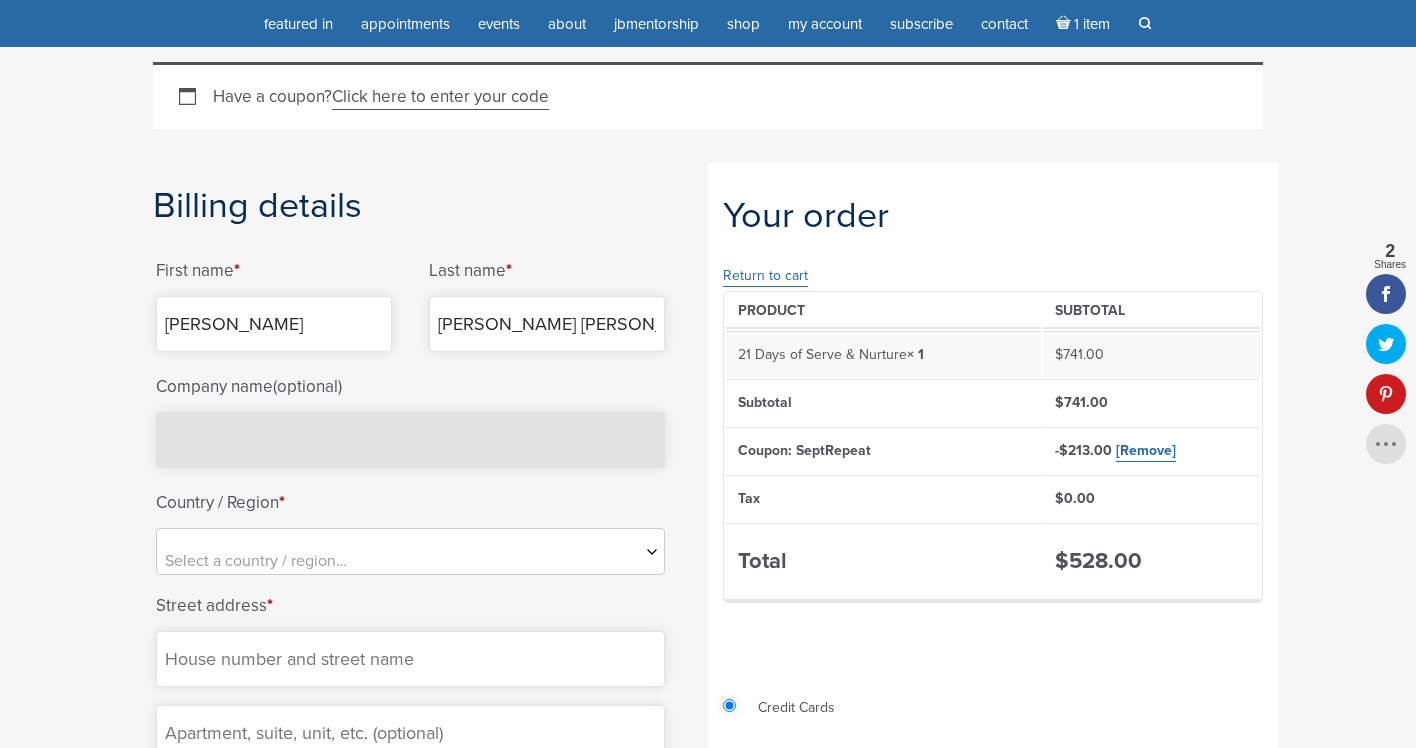 type on "Year" 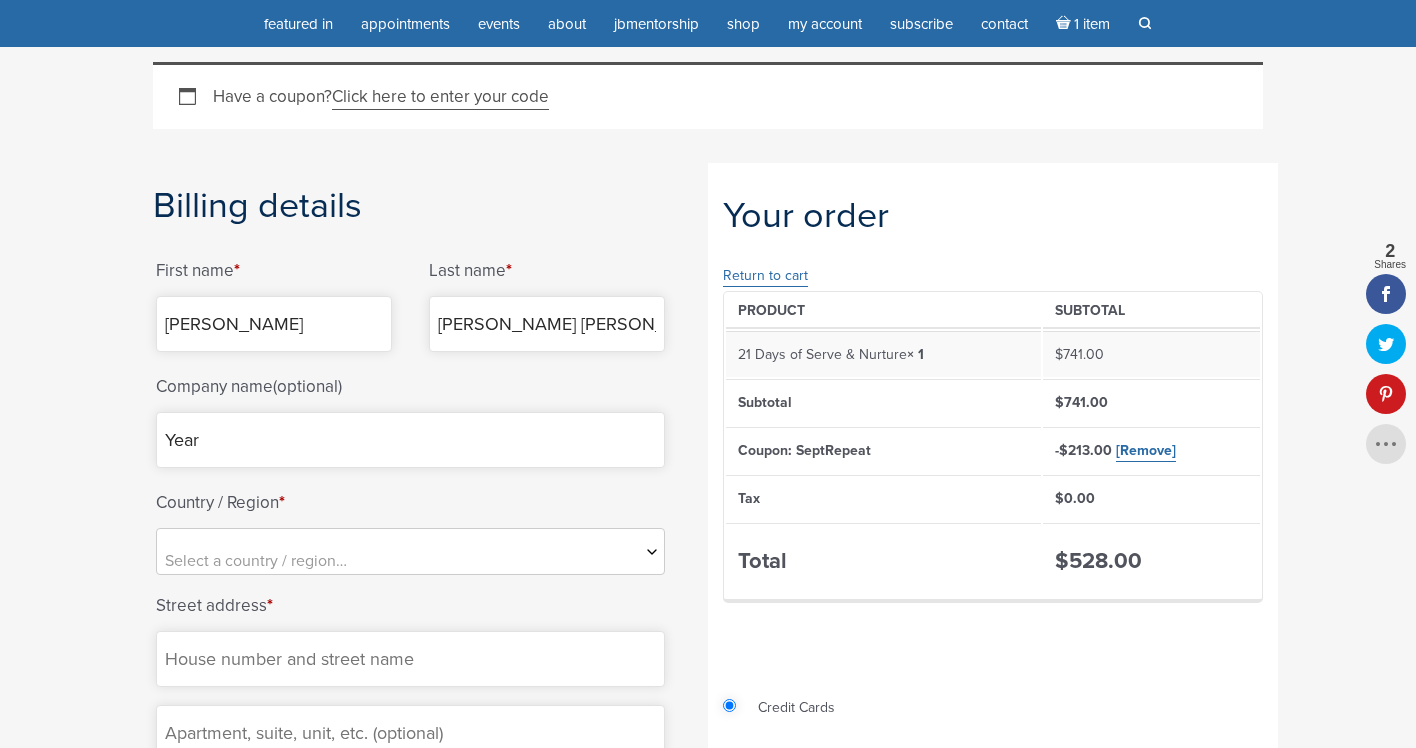 select on "US" 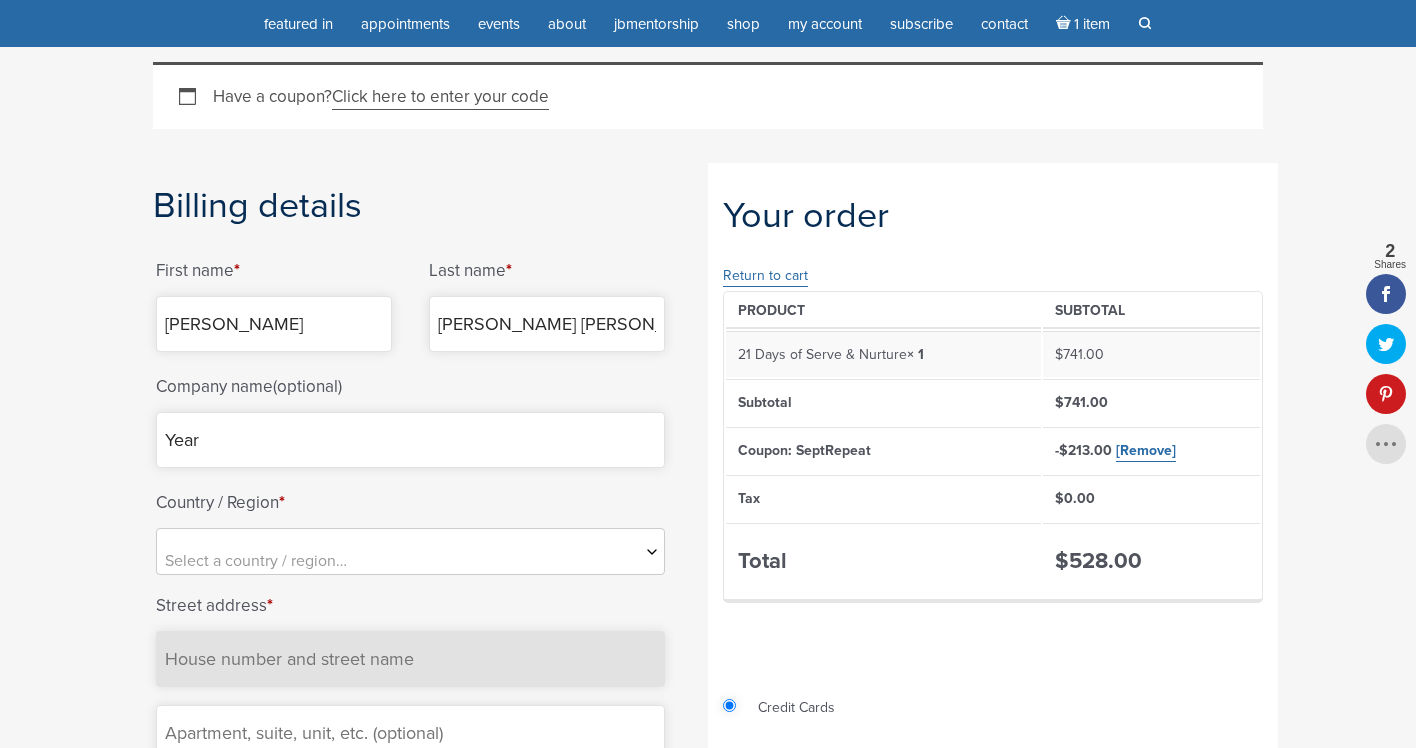 type on "[STREET_ADDRESS]" 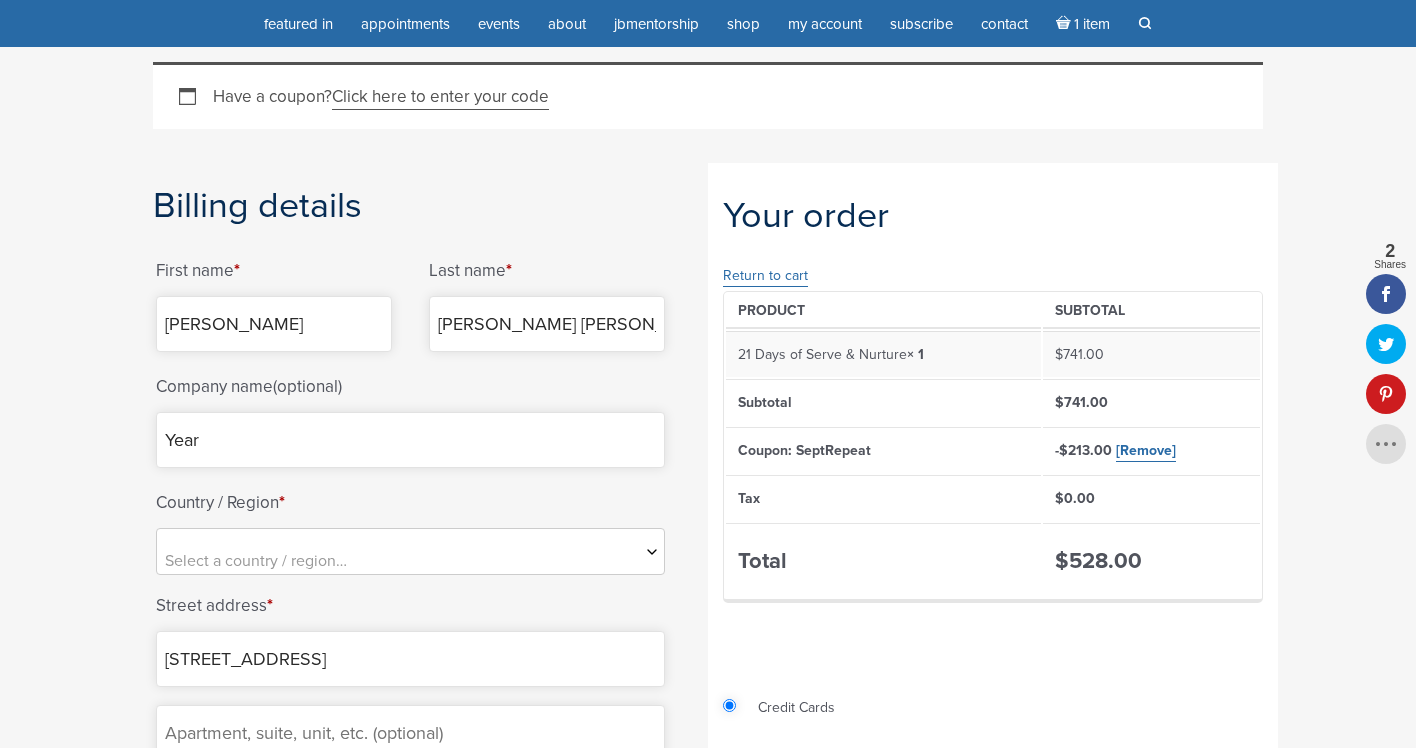 type on "Santa Monica" 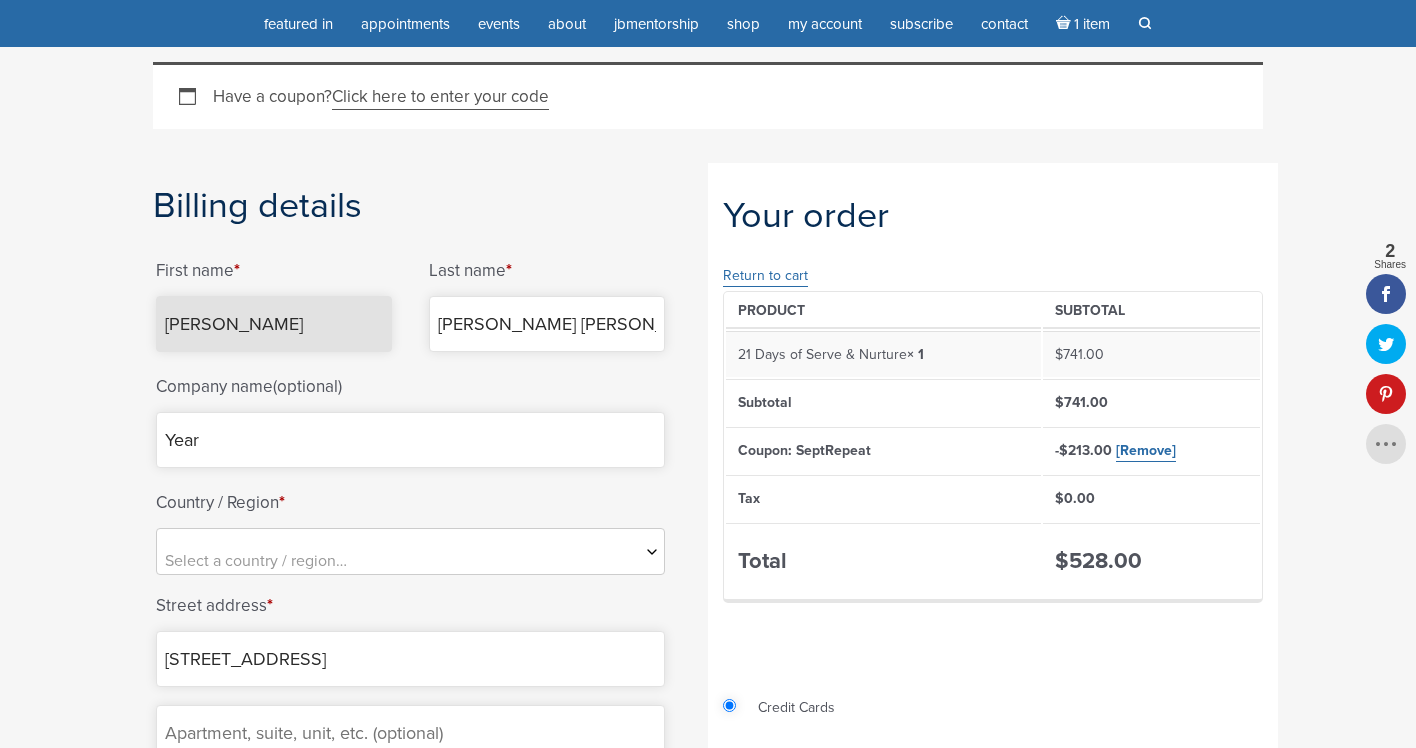 scroll, scrollTop: 949, scrollLeft: 0, axis: vertical 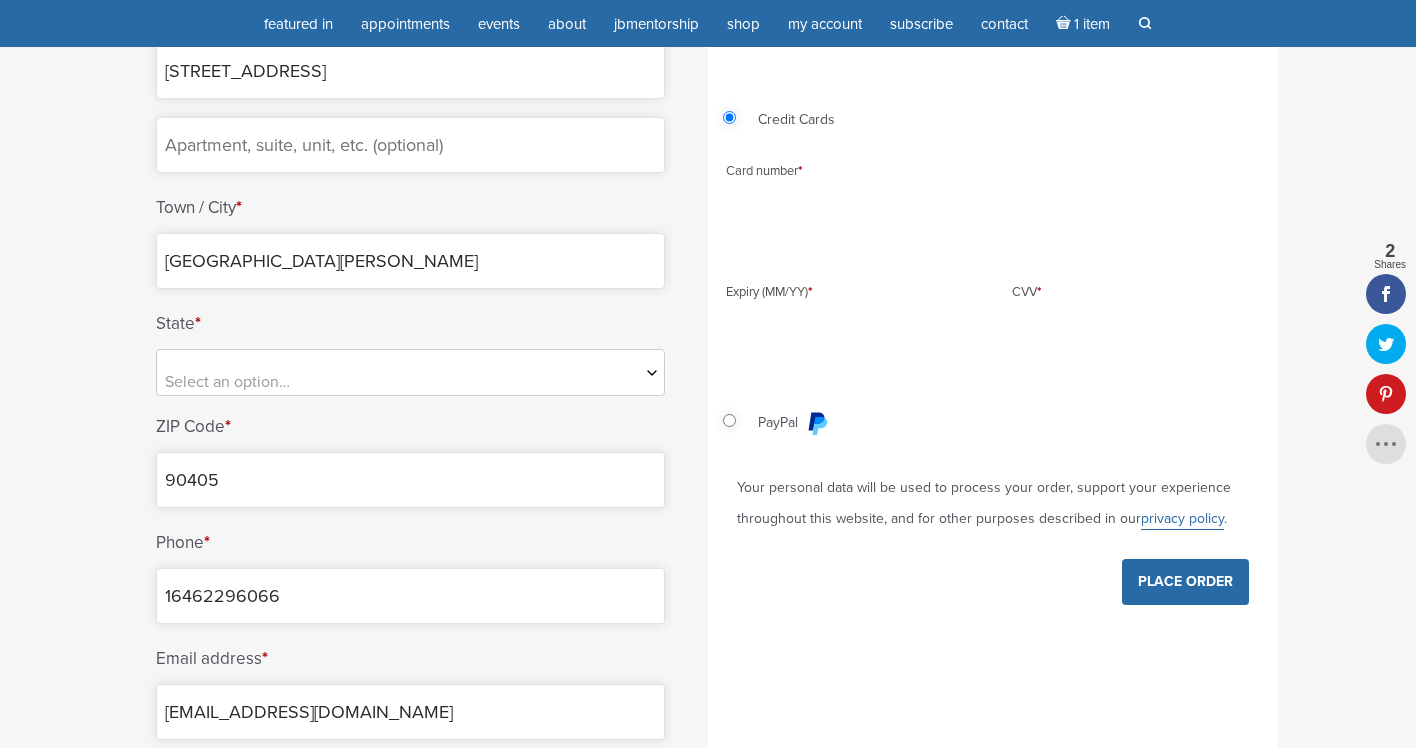 select on "US" 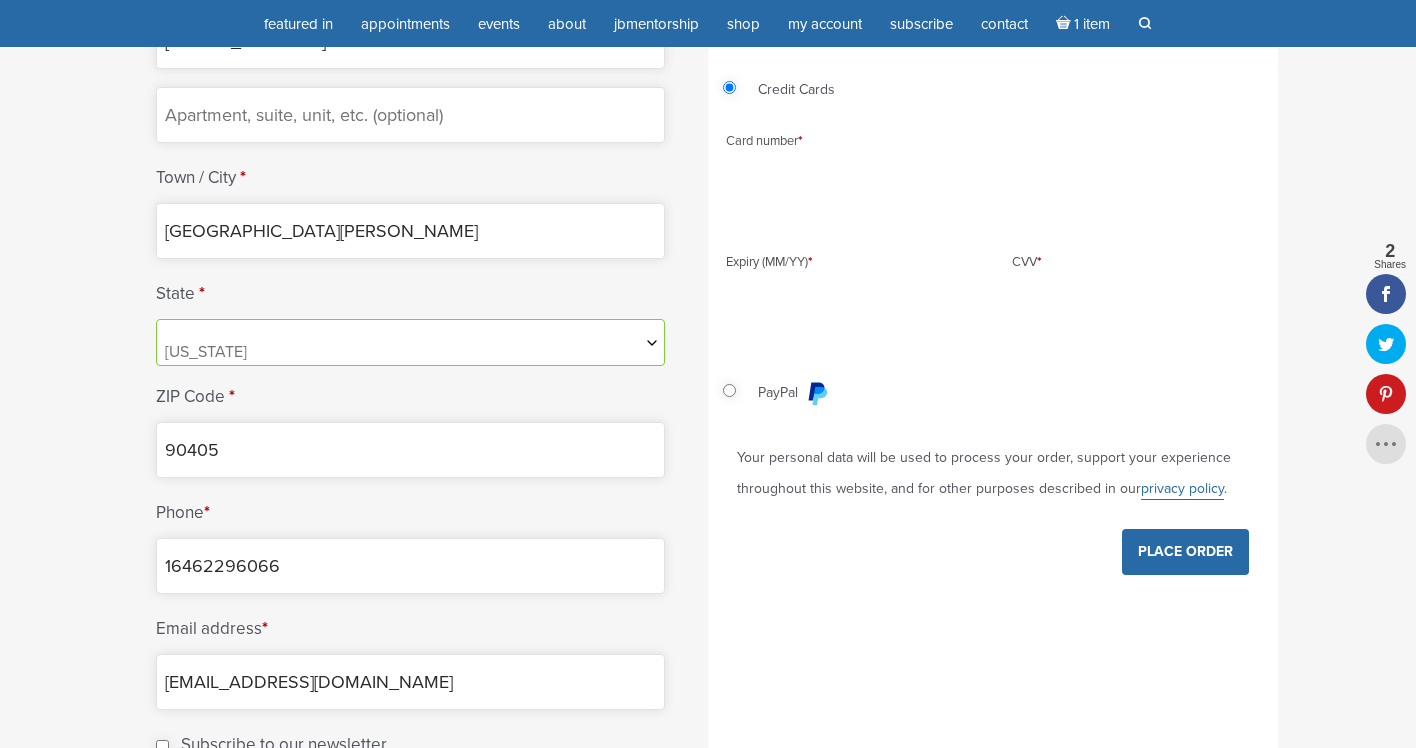 scroll, scrollTop: 997, scrollLeft: 0, axis: vertical 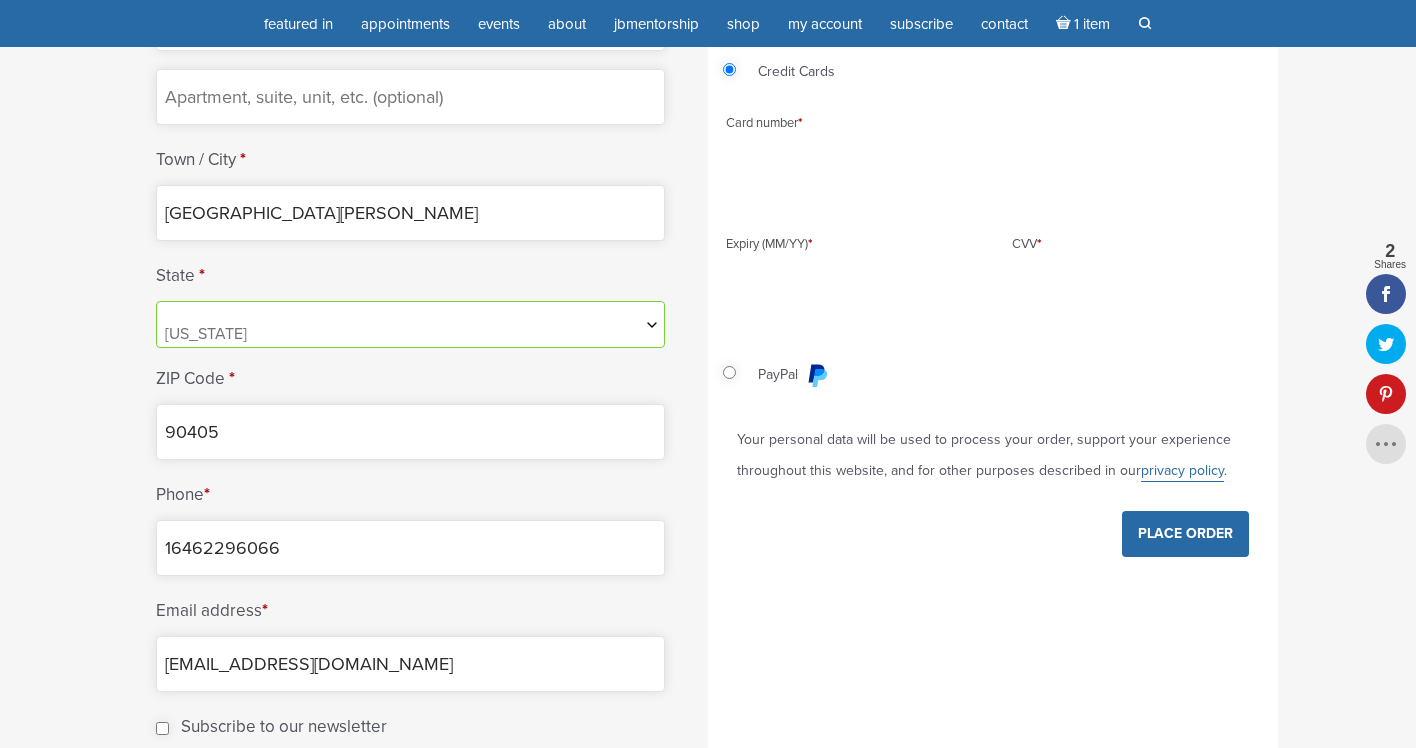 drag, startPoint x: 1150, startPoint y: 551, endPoint x: 978, endPoint y: 489, distance: 182.83325 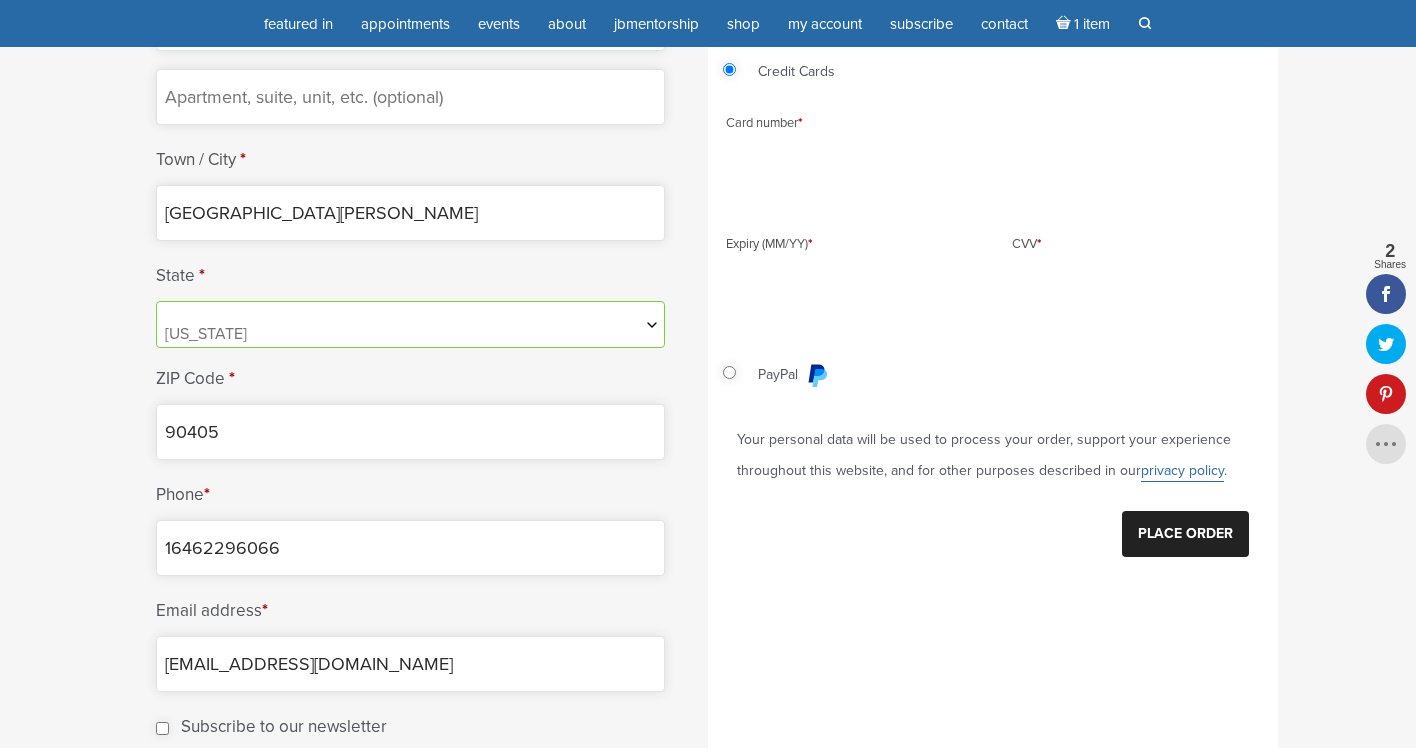 click on "Place order" at bounding box center (1185, 534) 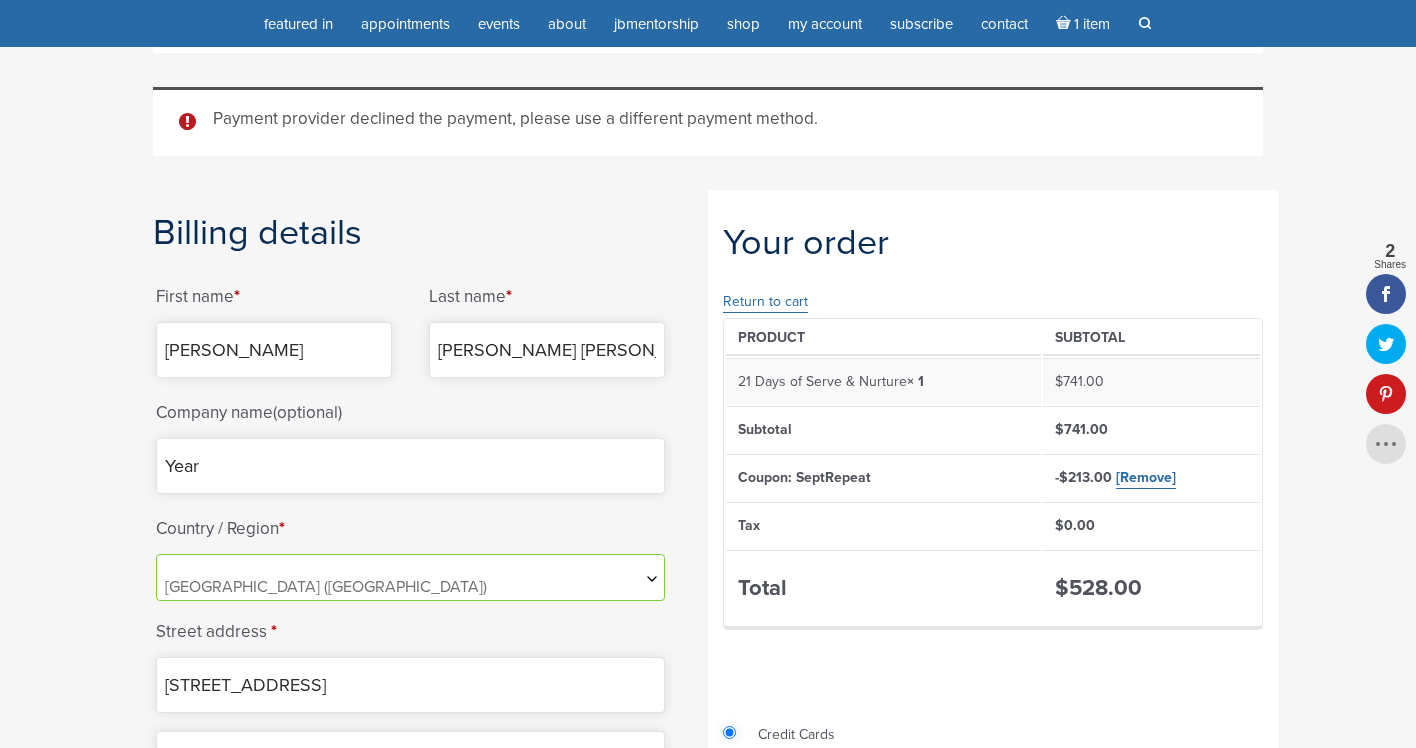 scroll, scrollTop: 424, scrollLeft: 0, axis: vertical 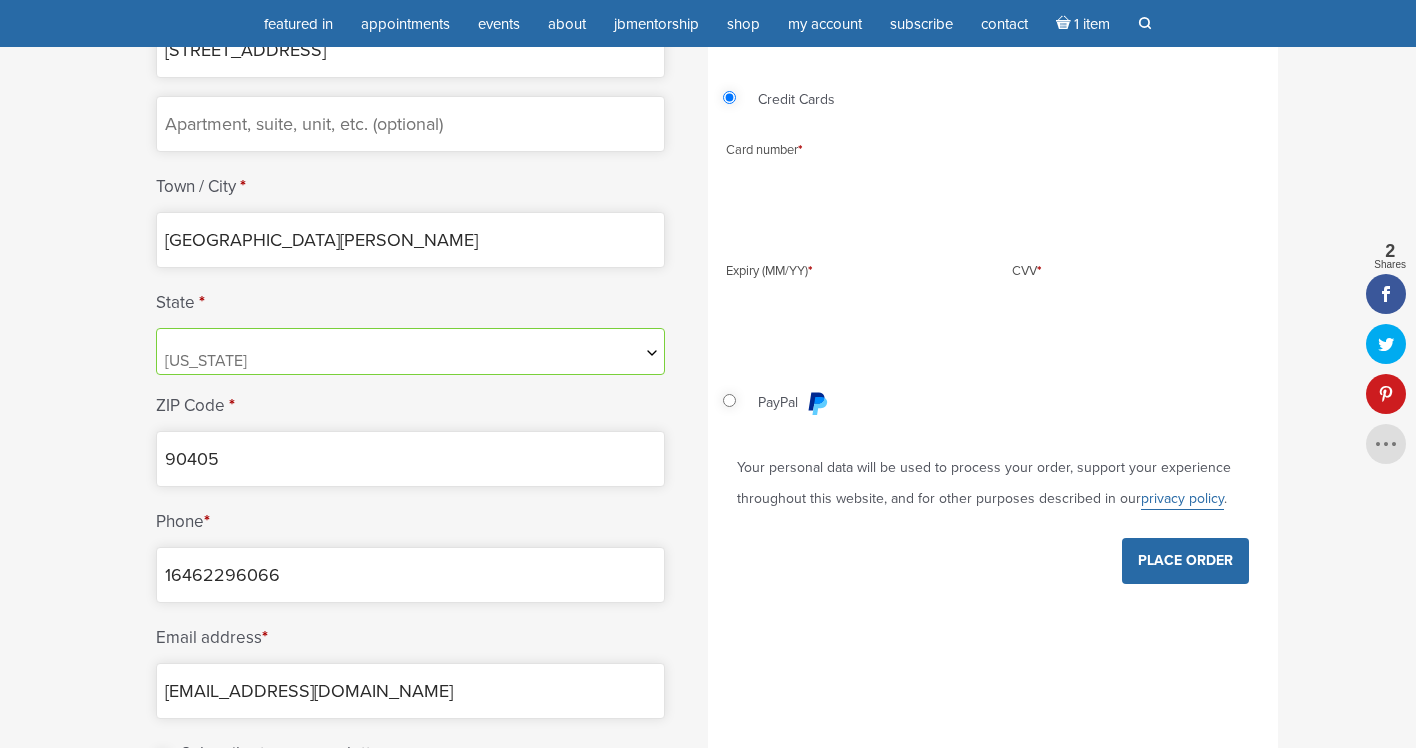 click on "PayPal
Pay via PayPal." at bounding box center [993, 407] 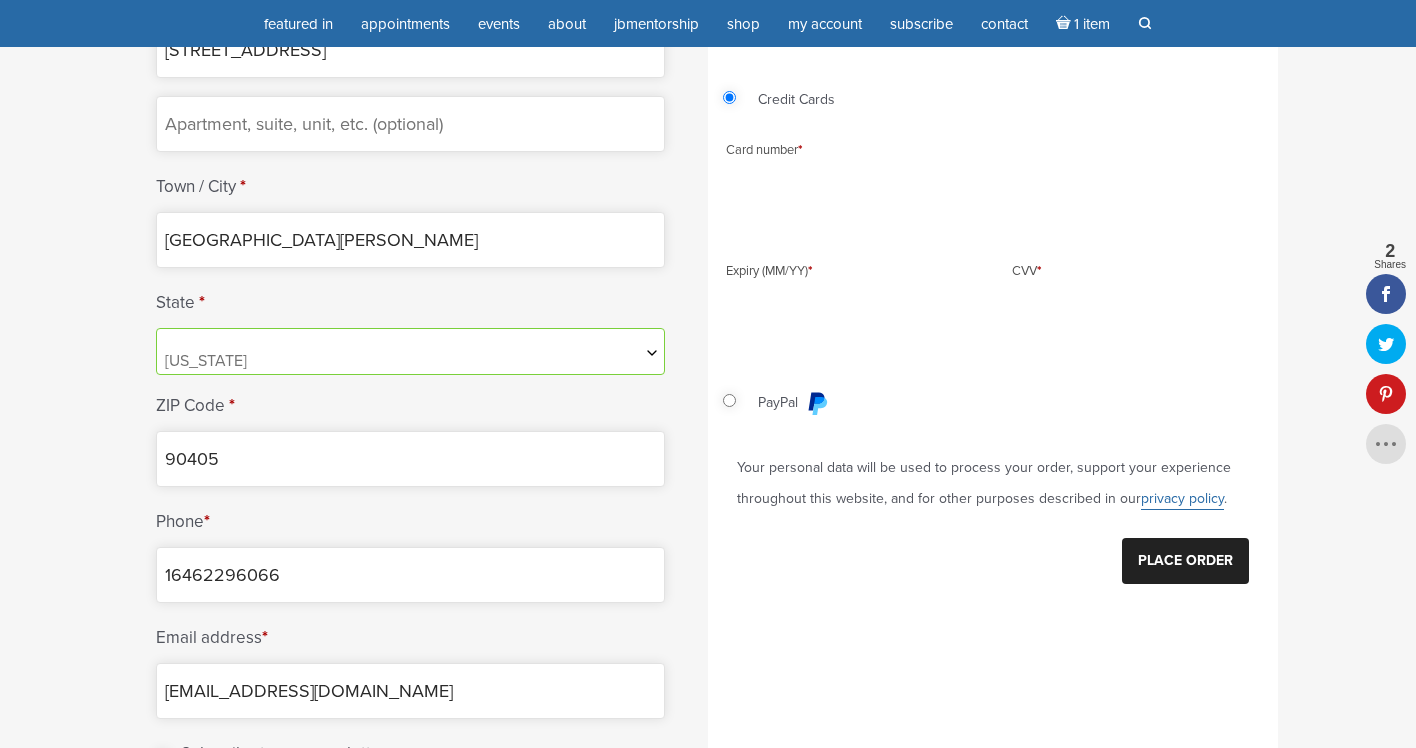click on "Place order" at bounding box center (1185, 561) 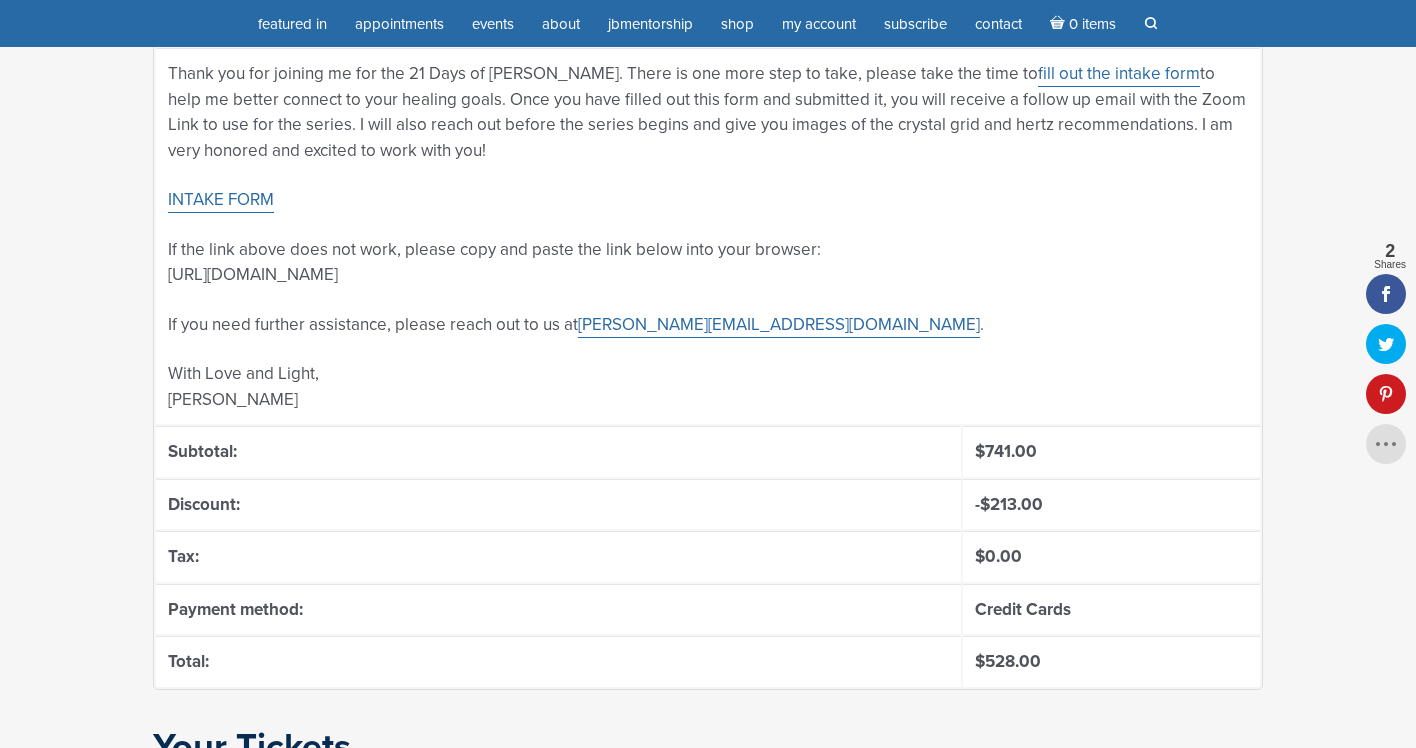 scroll, scrollTop: 795, scrollLeft: 0, axis: vertical 